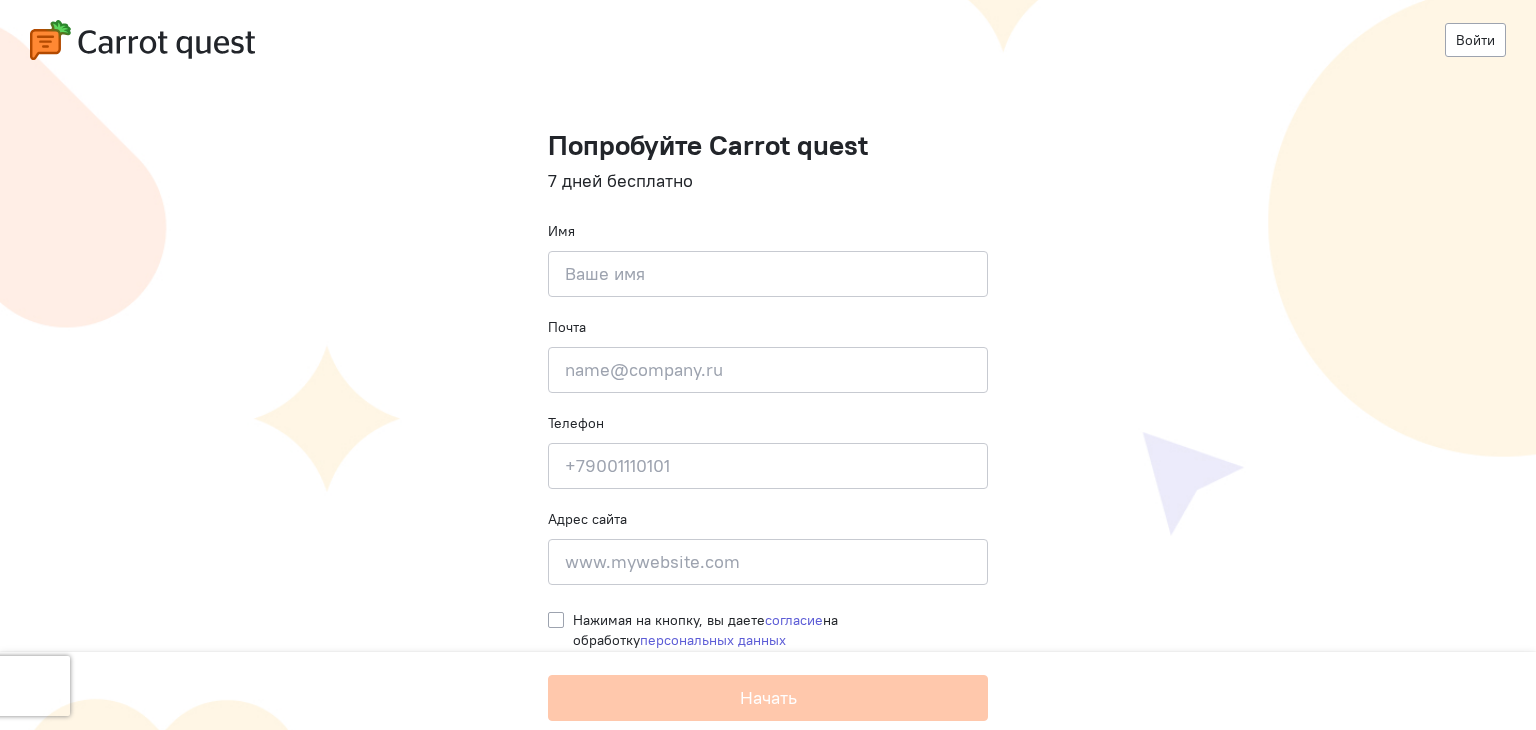 scroll, scrollTop: 0, scrollLeft: 0, axis: both 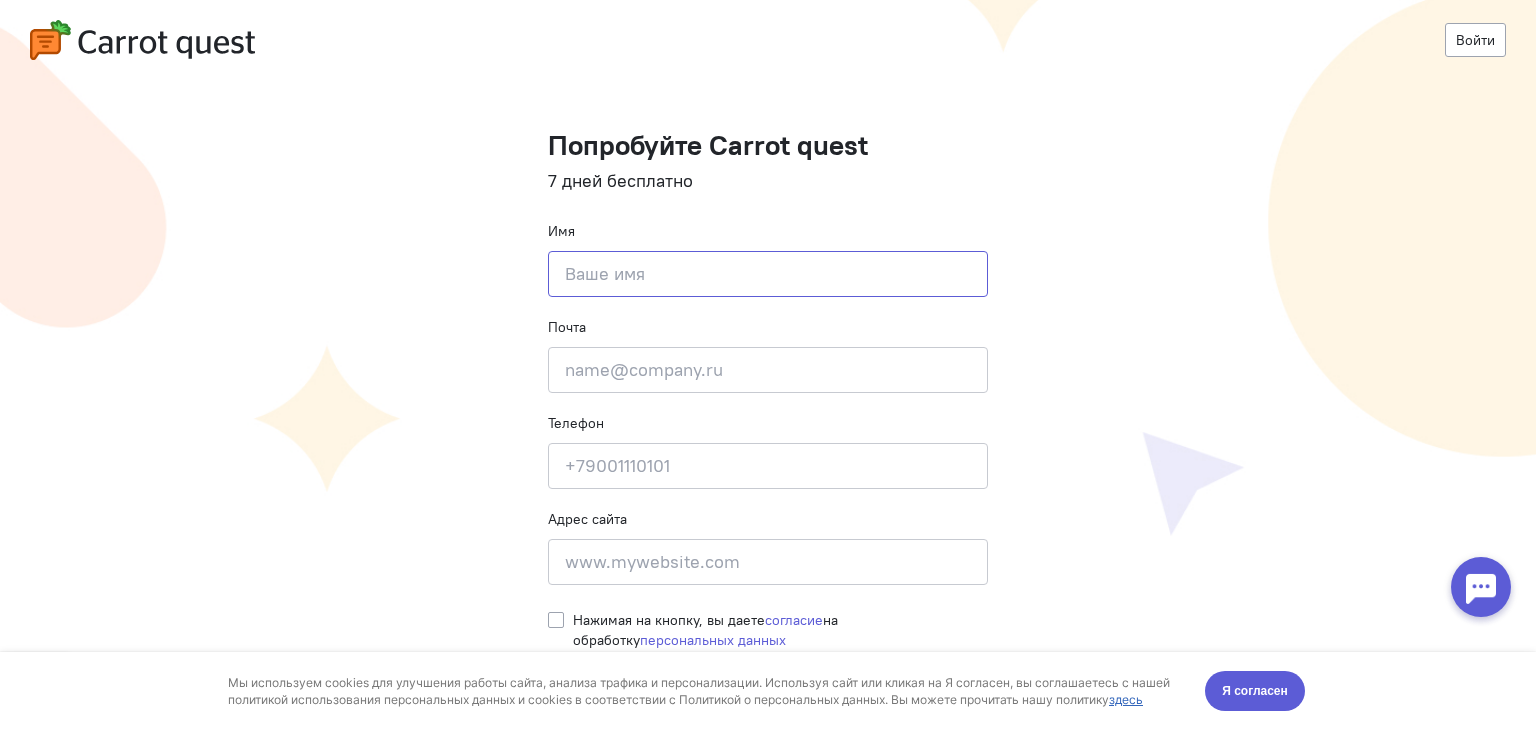 click at bounding box center (768, 274) 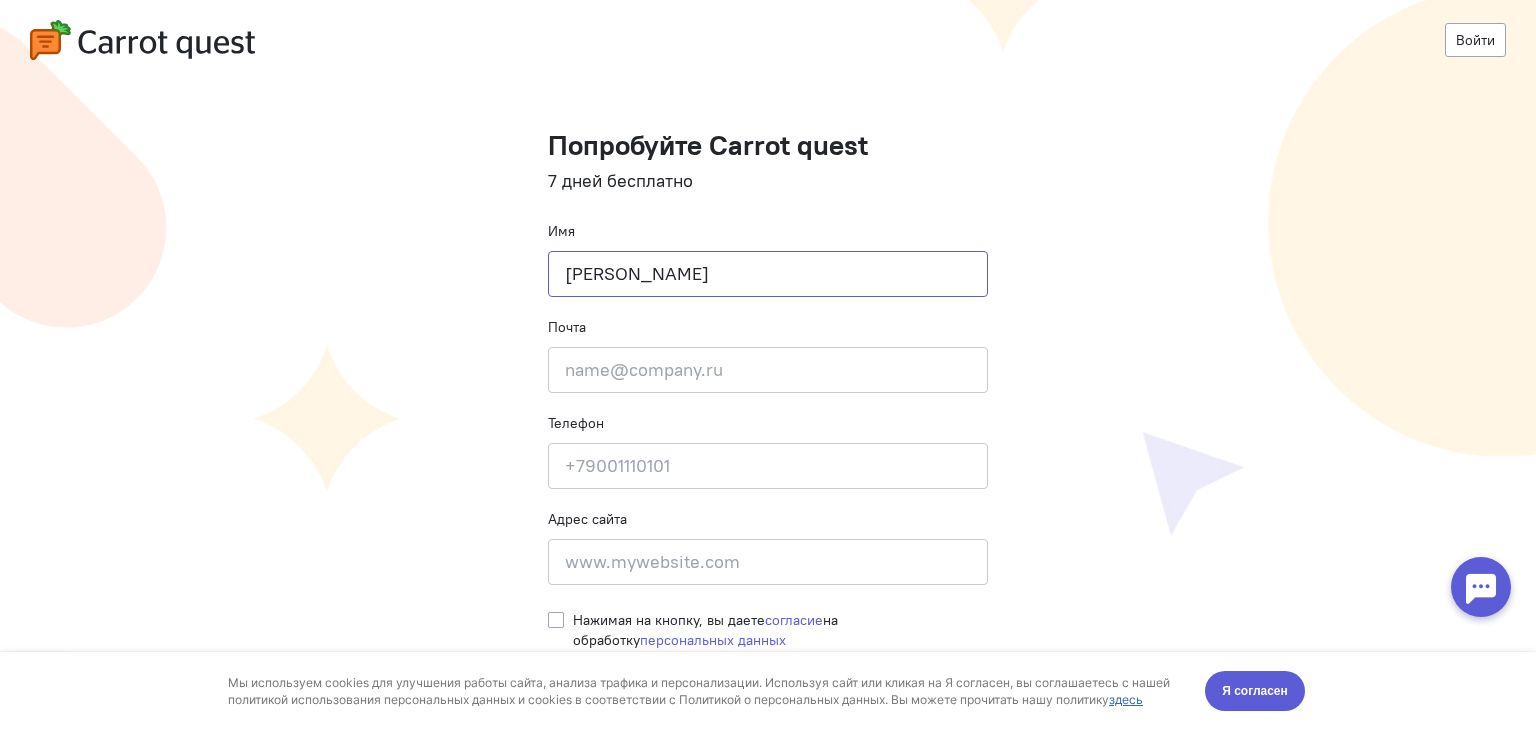 type on "[PERSON_NAME]" 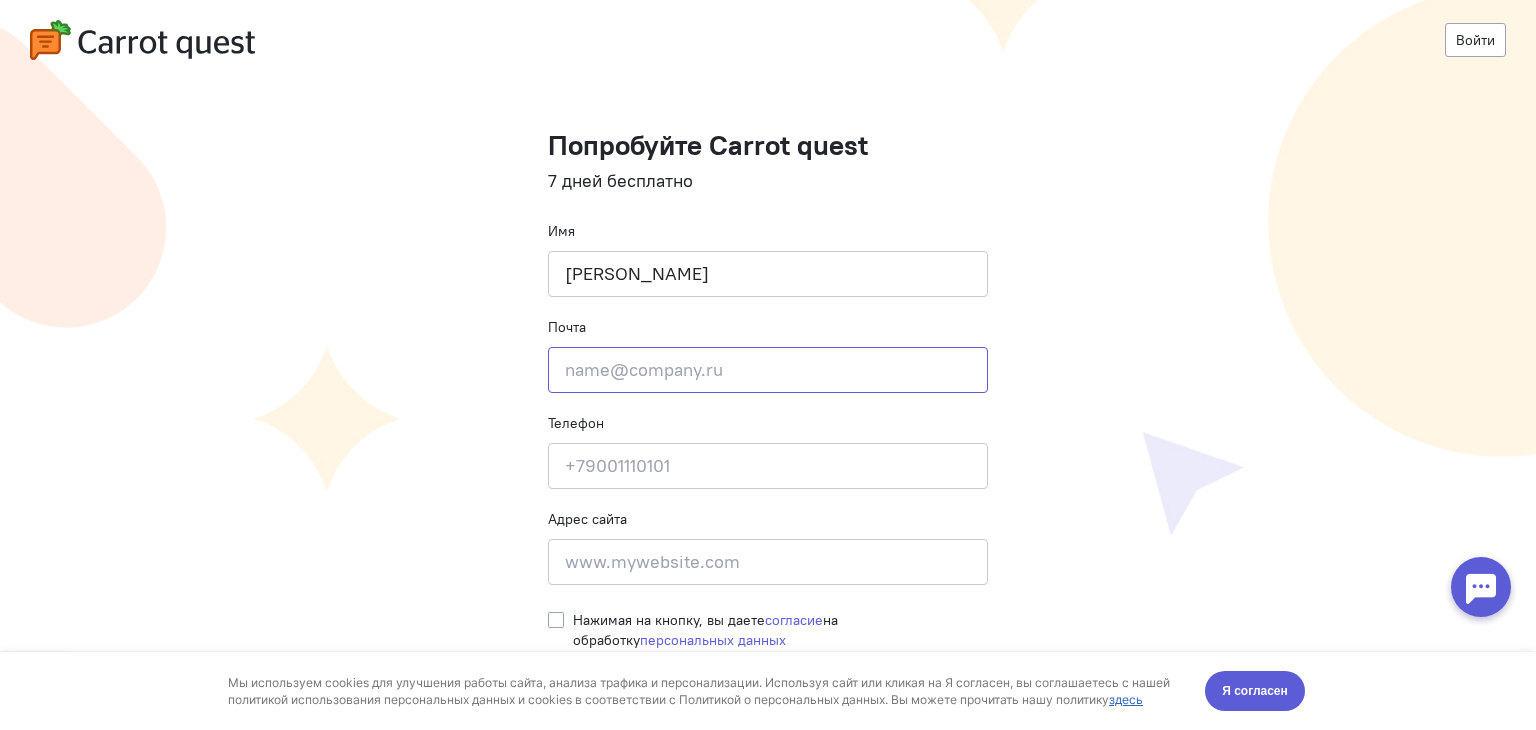 click 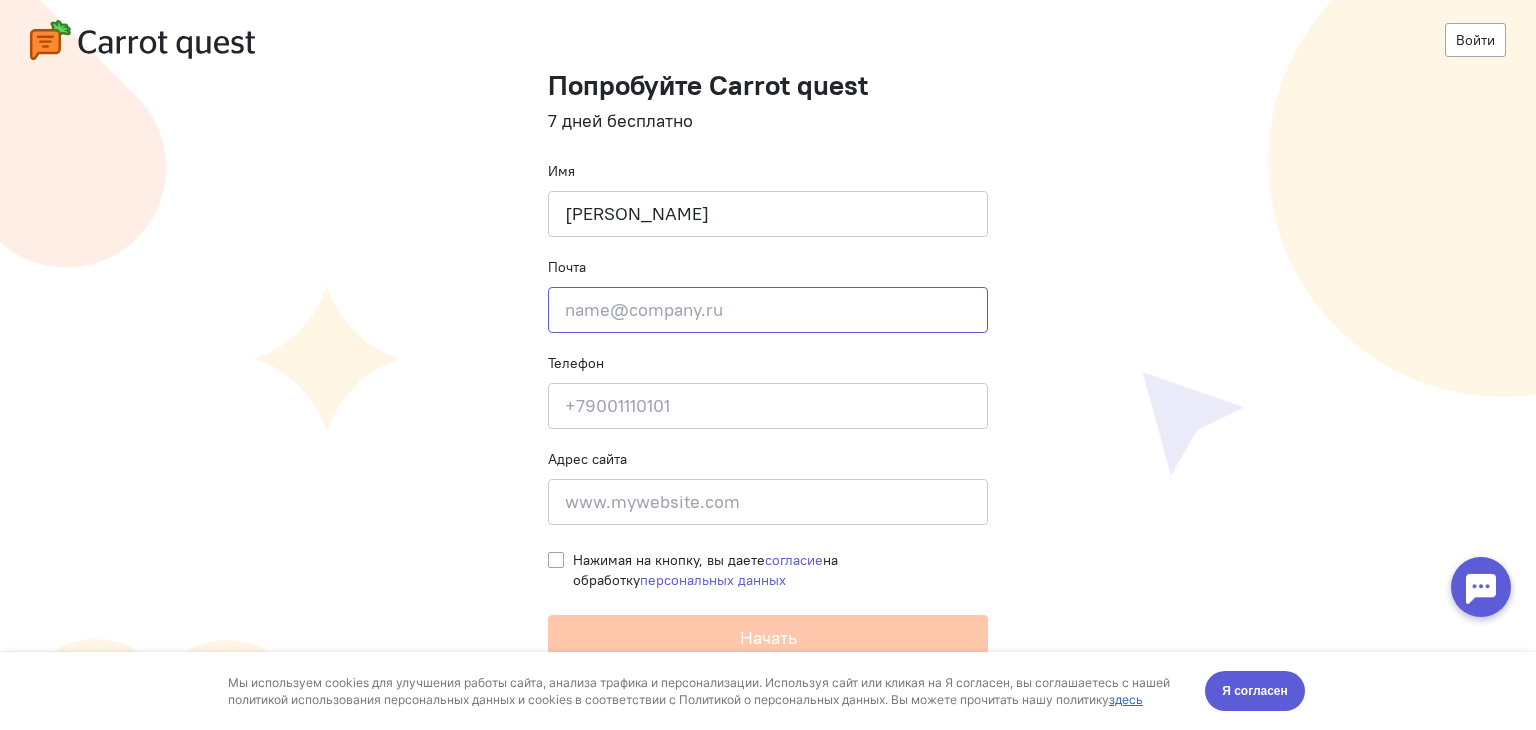 scroll, scrollTop: 116, scrollLeft: 0, axis: vertical 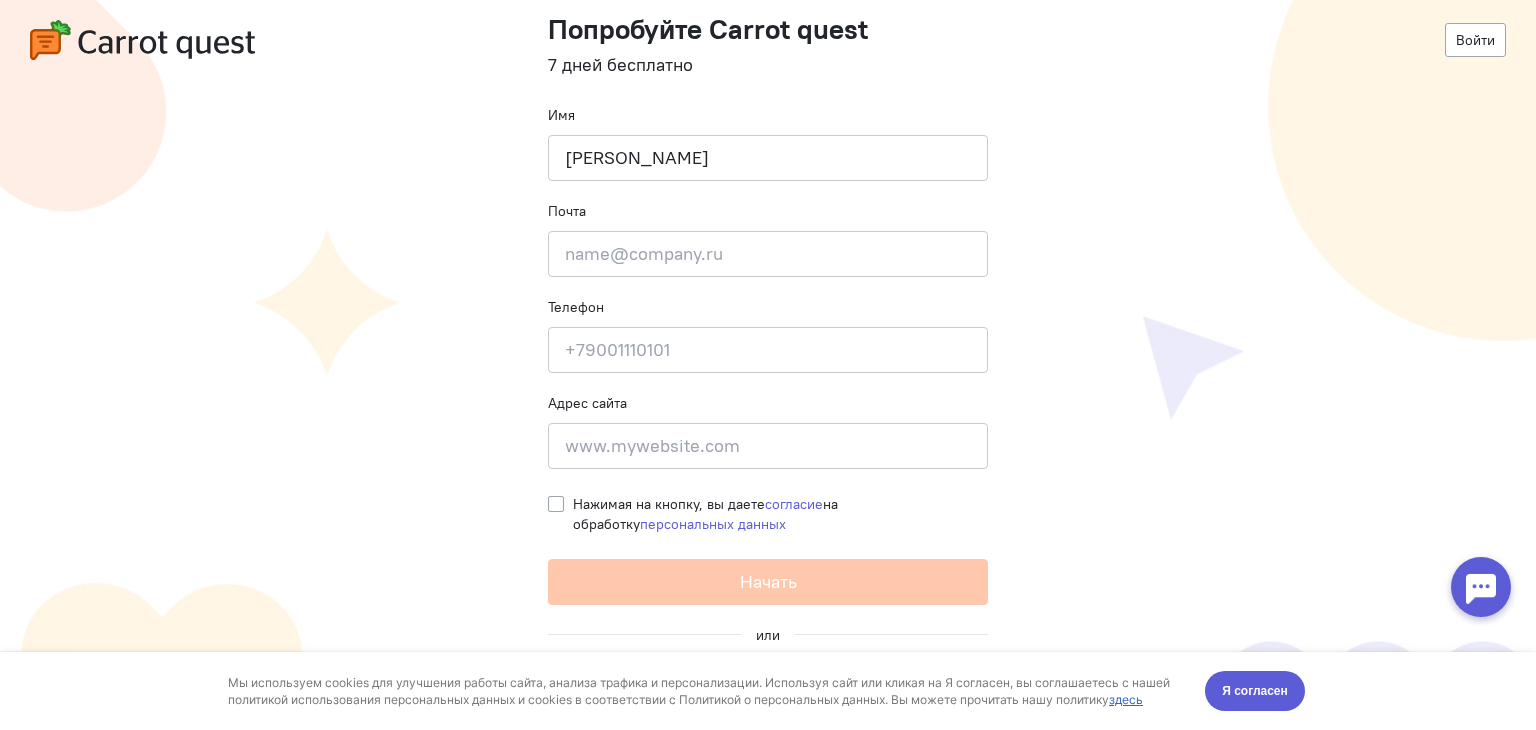 click on "Войти
Попробуйте Carrot quest
7 дней бесплатно
Имя
[PERSON_NAME]
Почта
Введите почту
Телефон
Введите свой телефон
Адрес сайта
Введите адрес сайта
Нажимая на кнопку, вы даете  согласие  на обработку  персональных данных
Начать
или
Зарегистрироваться через Google" at bounding box center [768, 307] 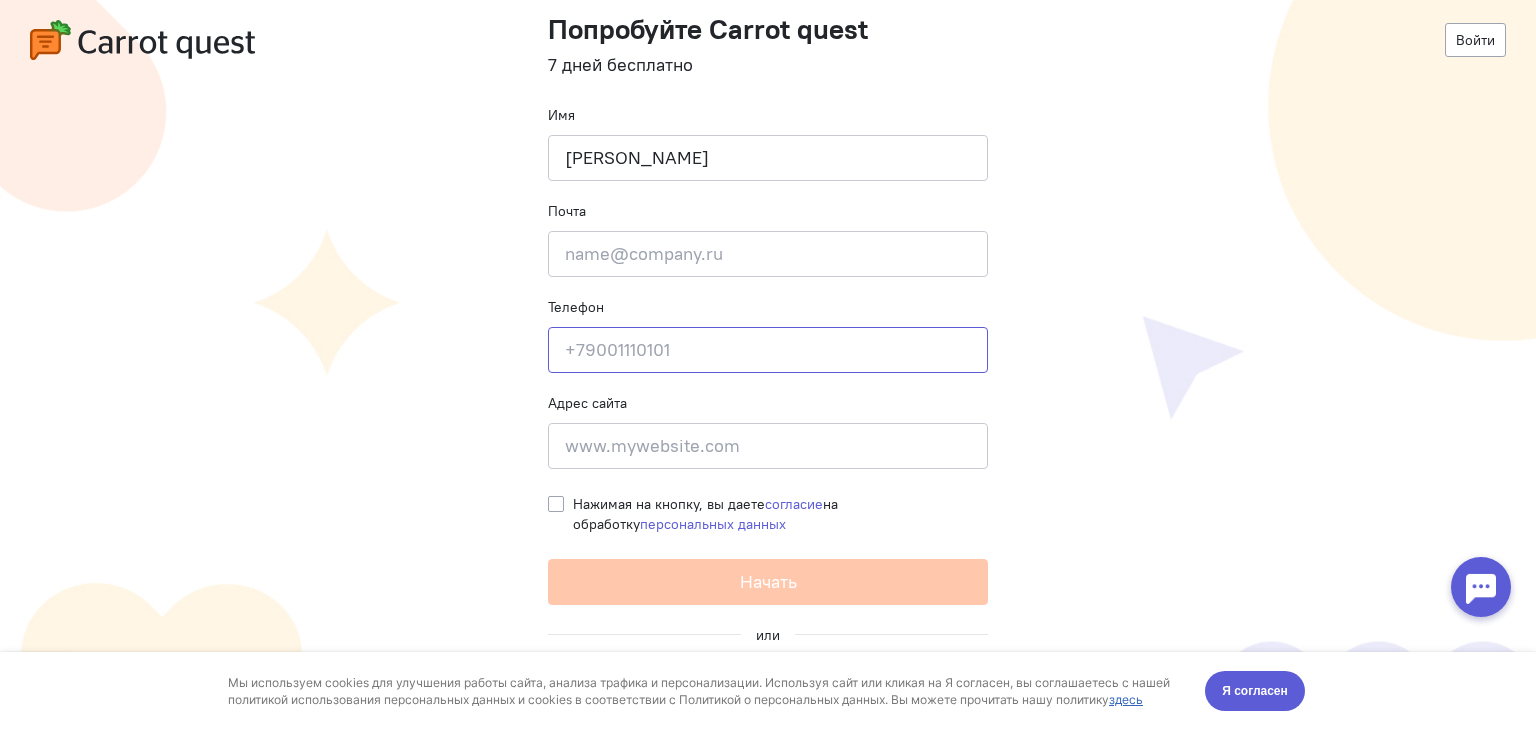click 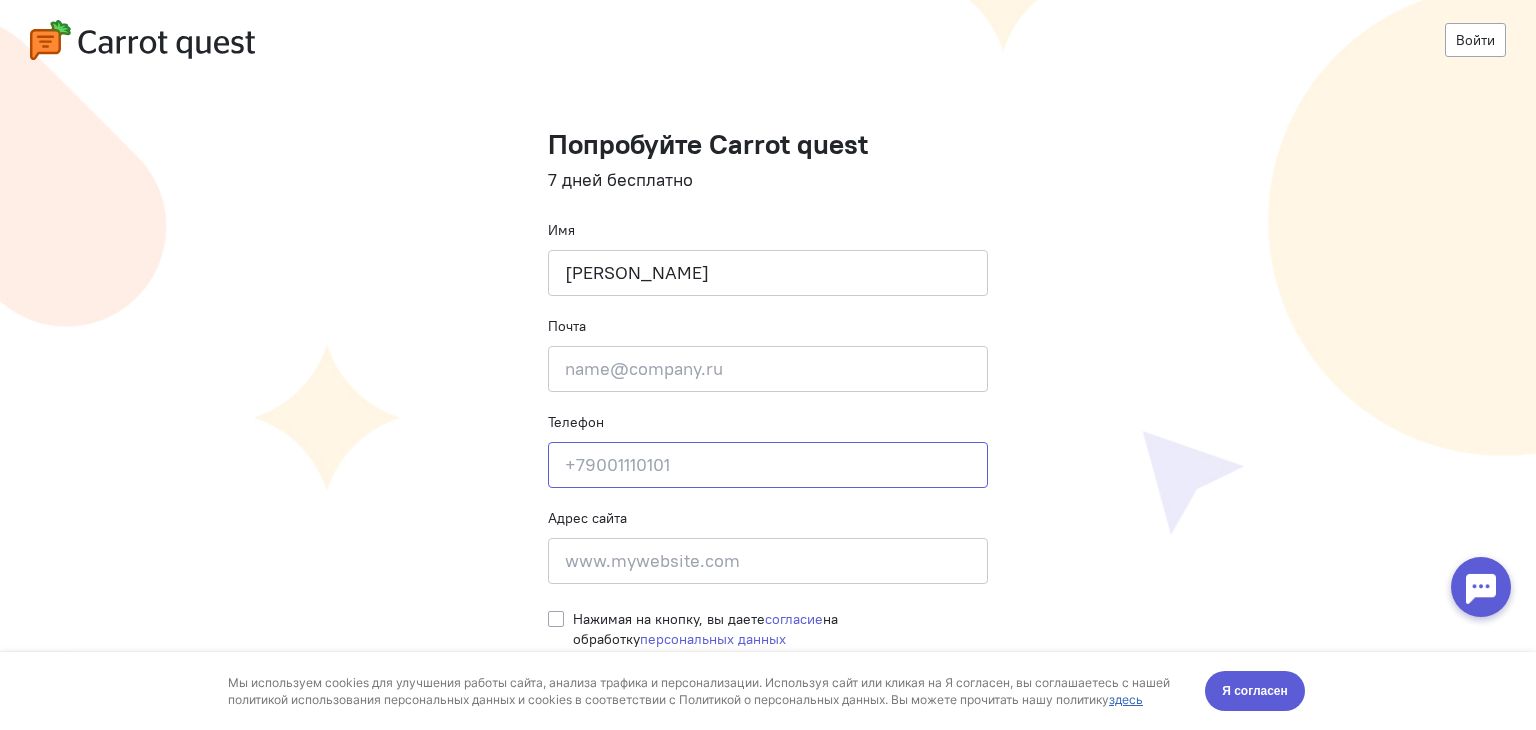 scroll, scrollTop: 0, scrollLeft: 0, axis: both 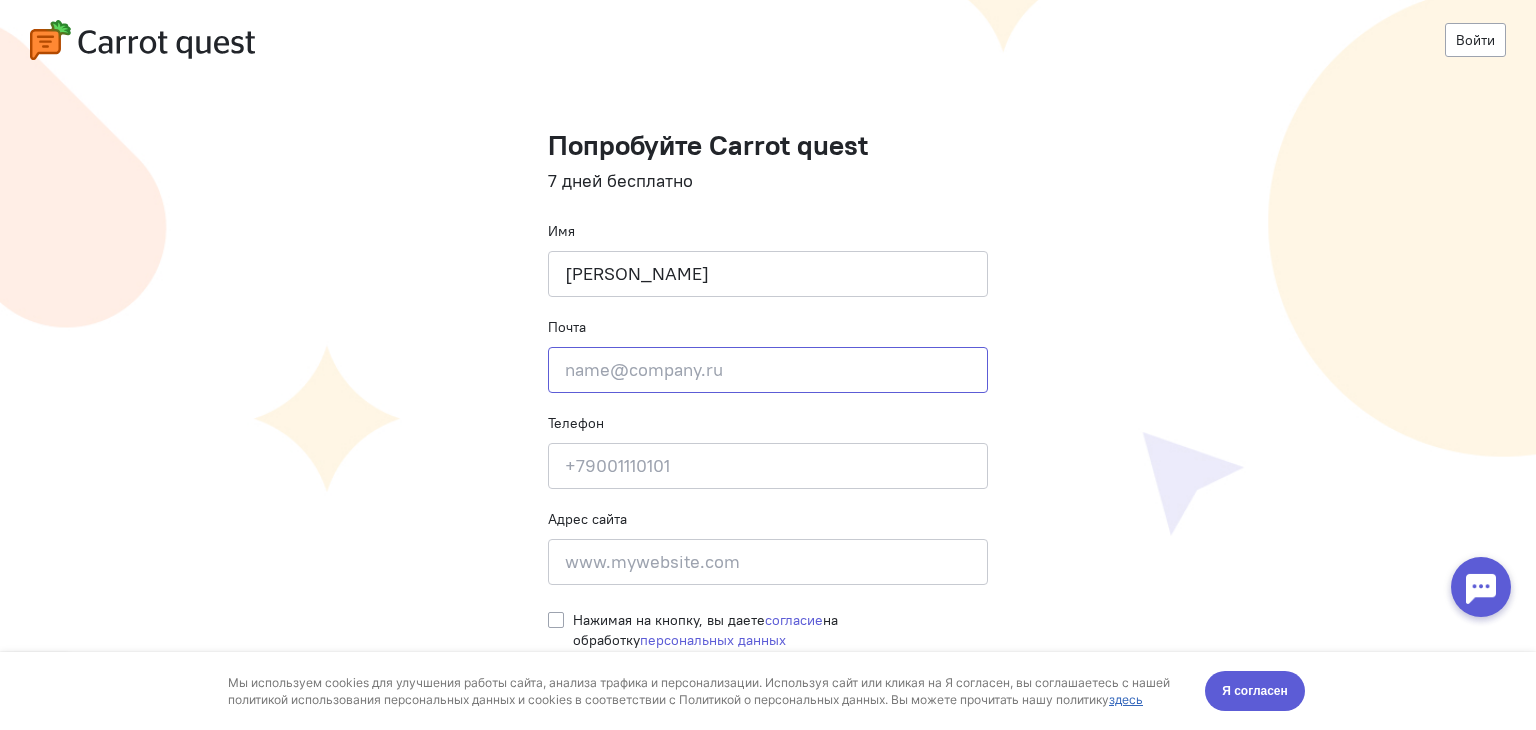 click 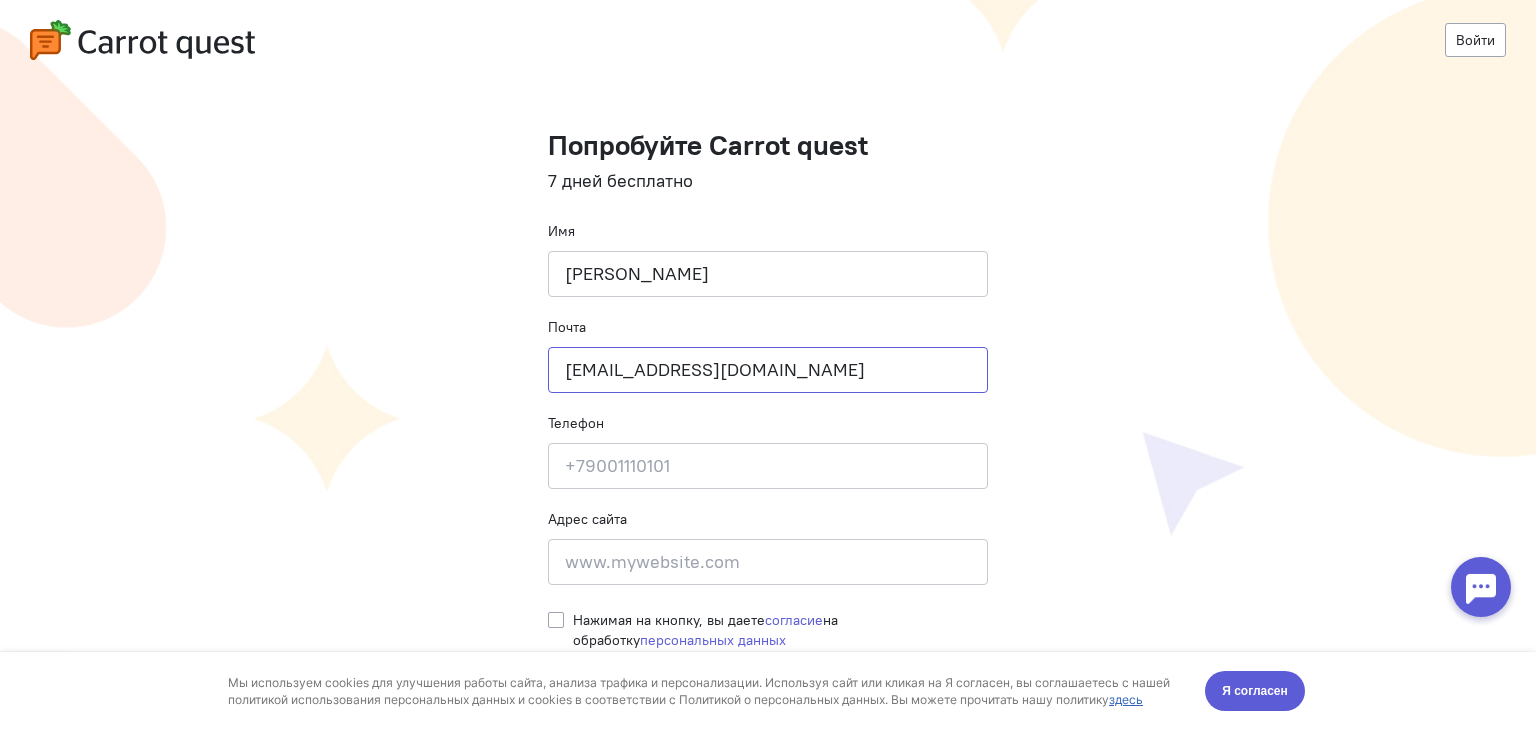 type on "[EMAIL_ADDRESS][DOMAIN_NAME]" 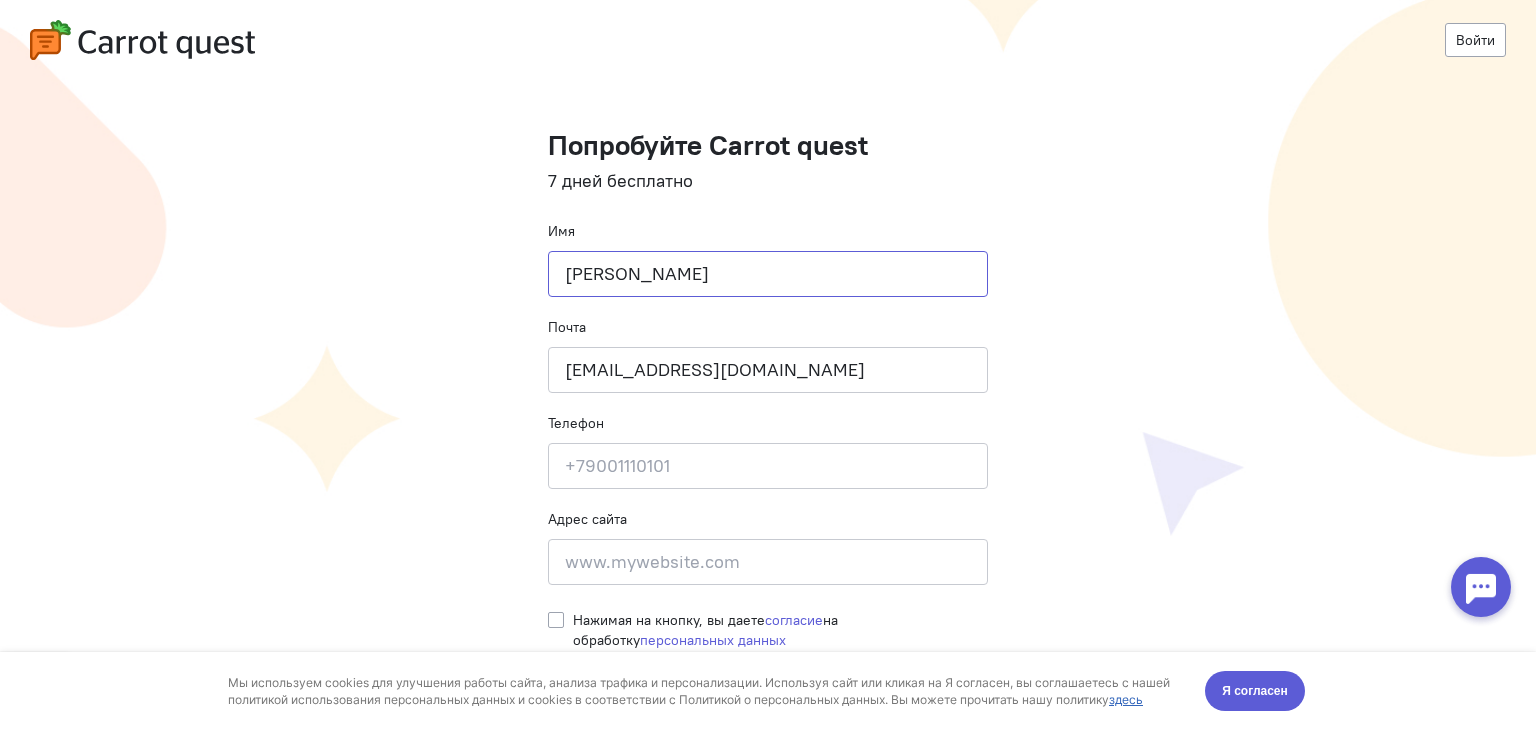 drag, startPoint x: 676, startPoint y: 265, endPoint x: 457, endPoint y: 234, distance: 221.18318 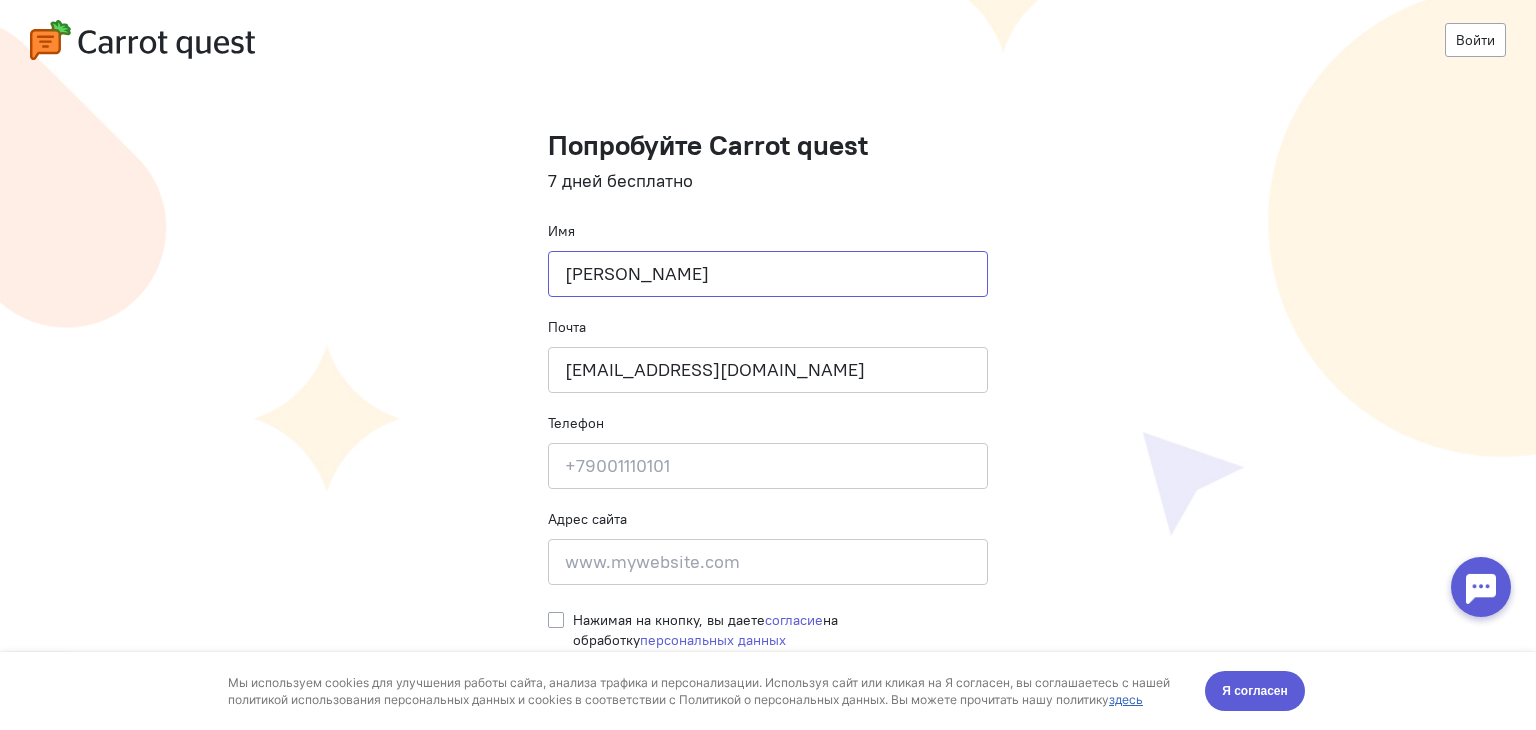 type on "[PERSON_NAME]" 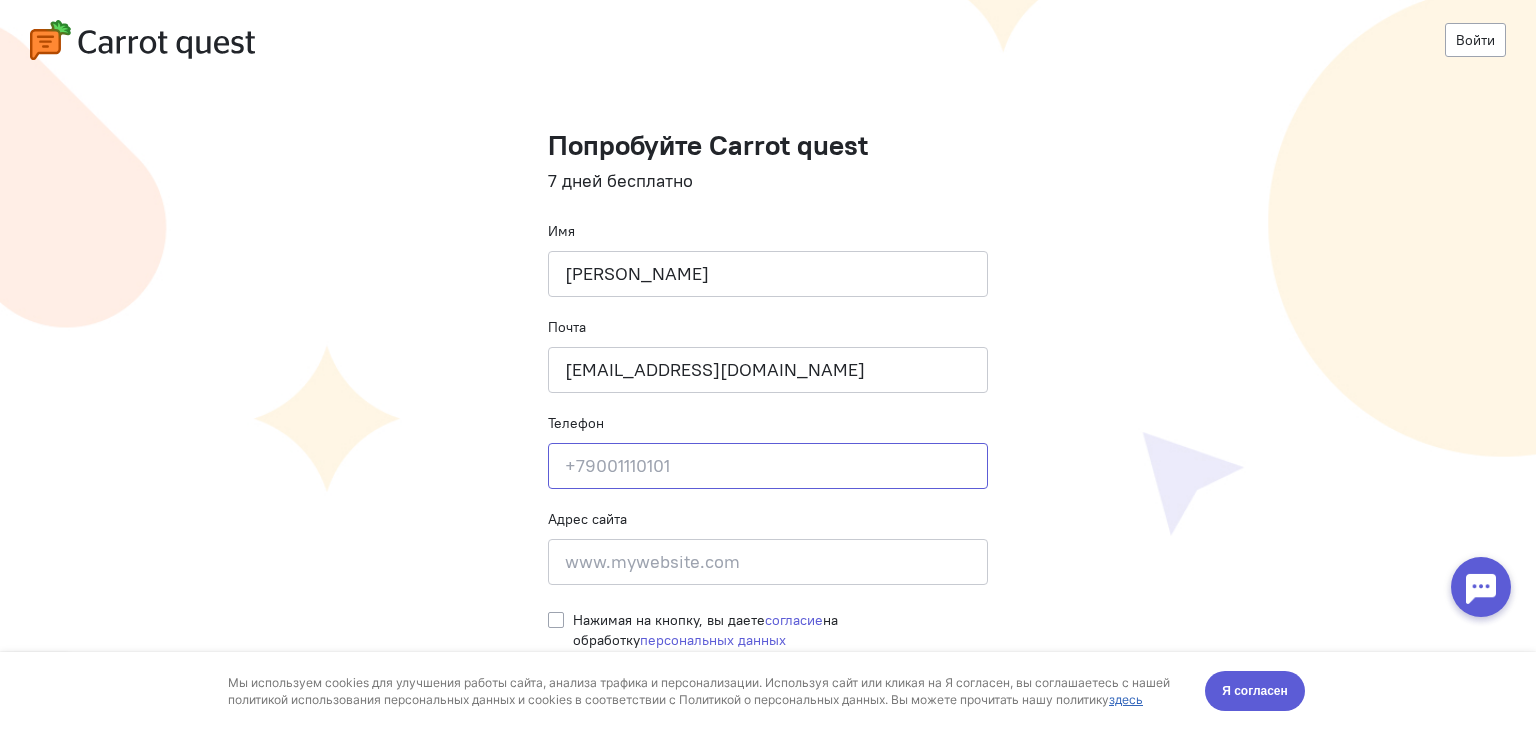click 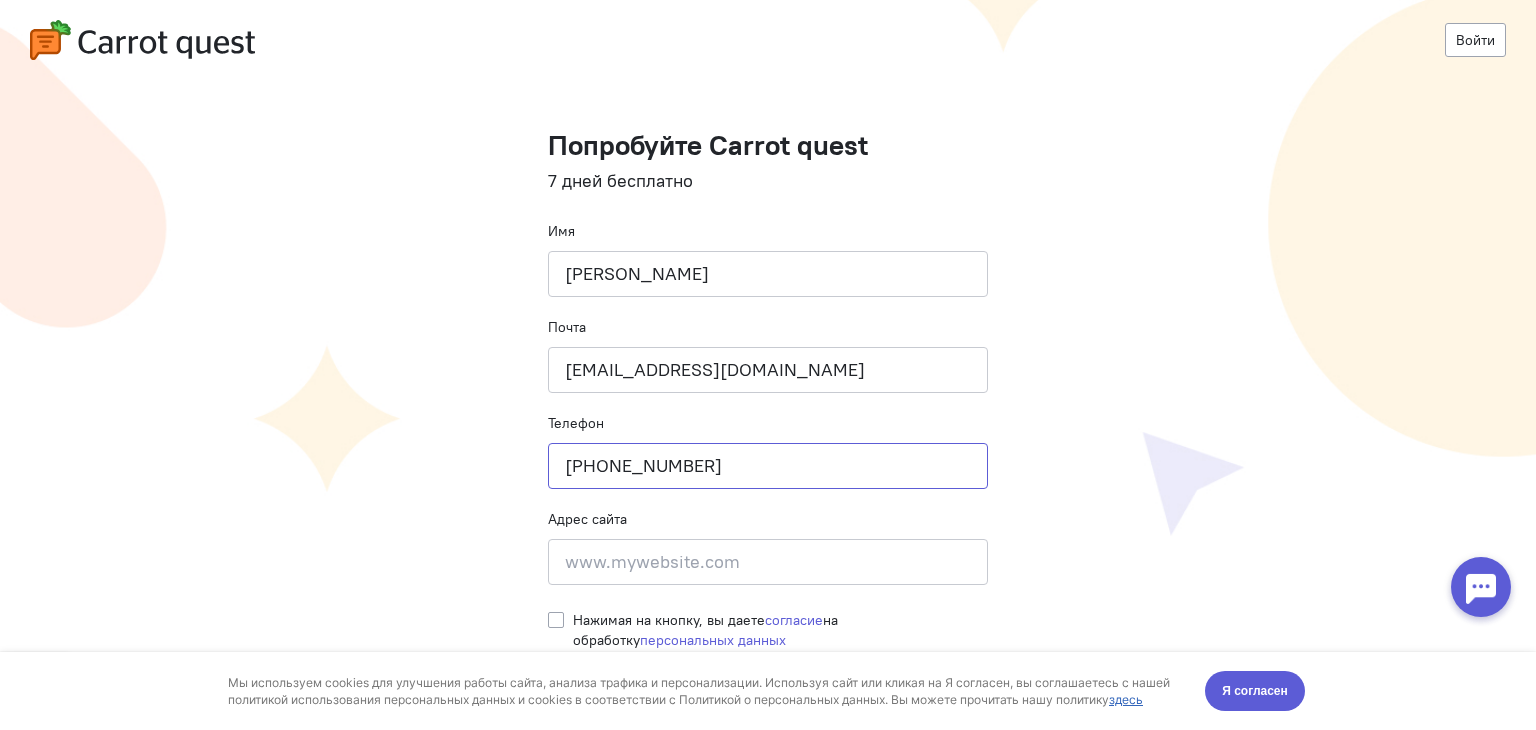 type on "[PHONE_NUMBER]" 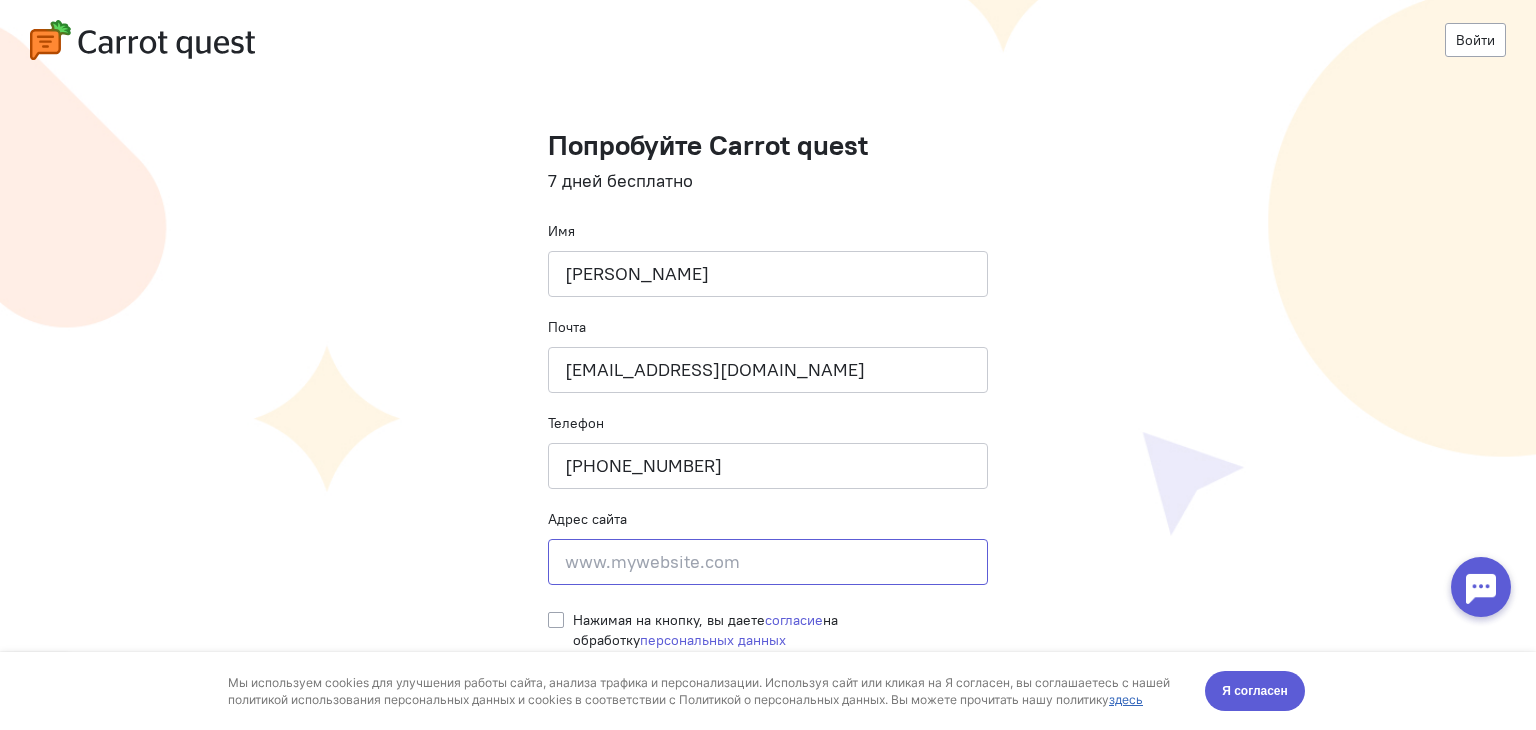 click 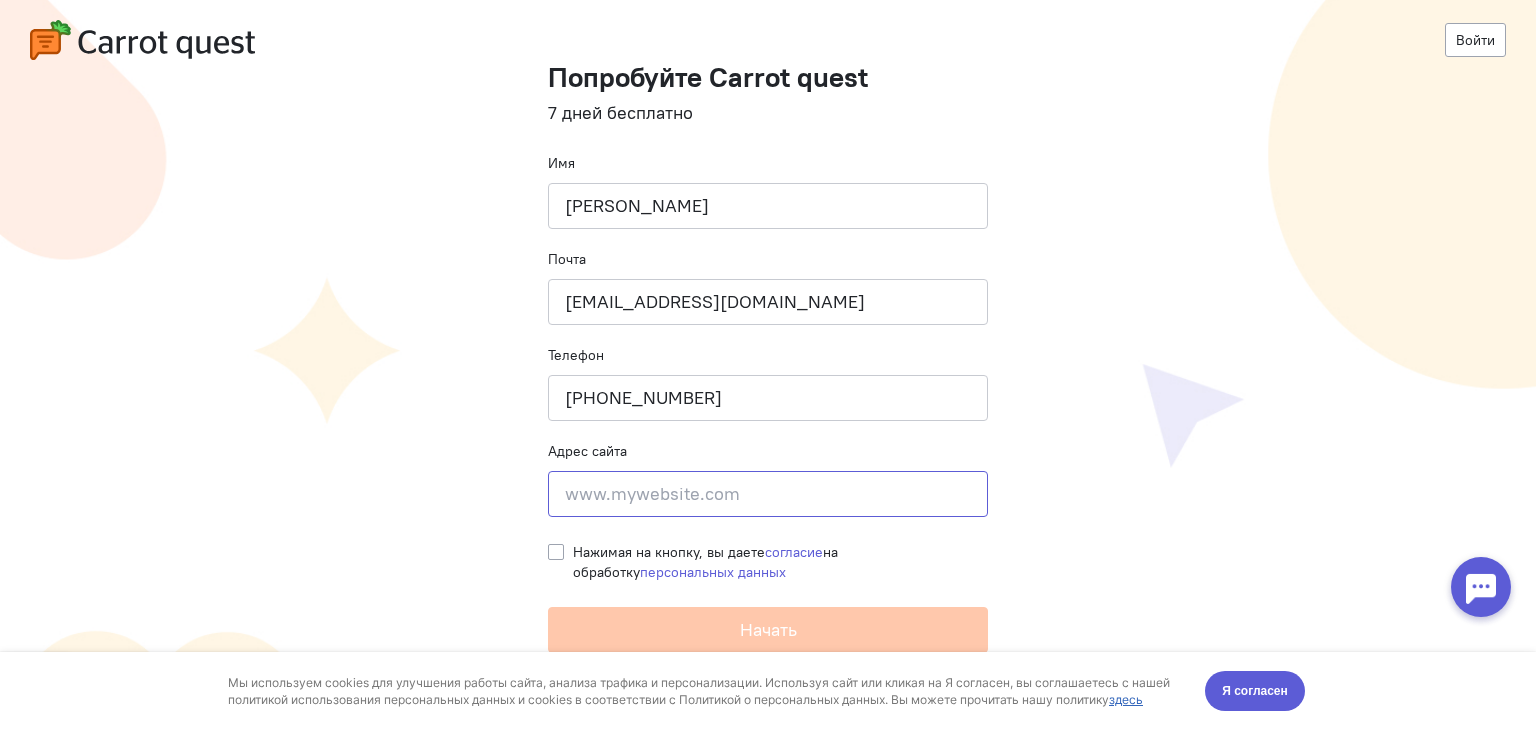 scroll, scrollTop: 100, scrollLeft: 0, axis: vertical 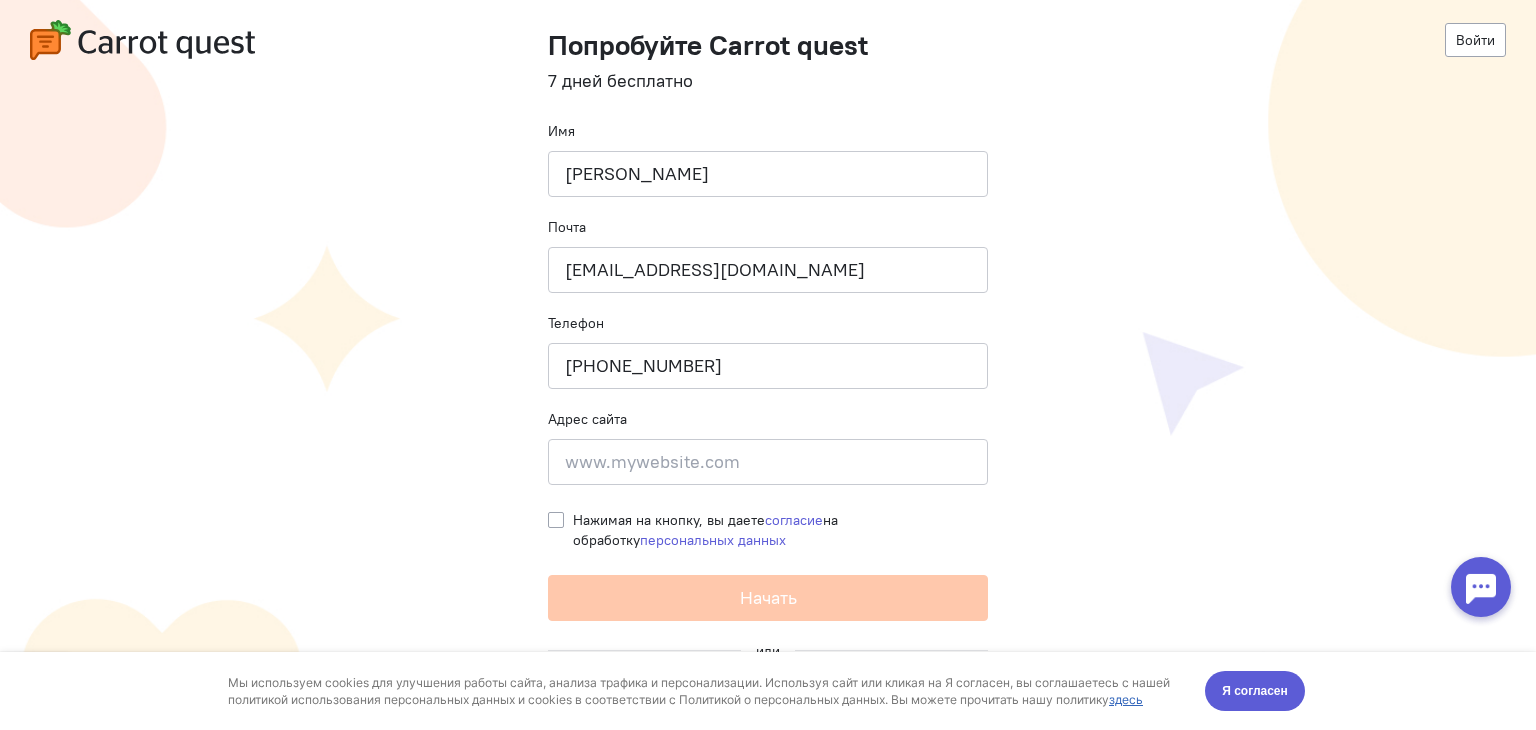 click on "Войти
Попробуйте Carrot quest
7 дней бесплатно
Имя
[PERSON_NAME]
Почта
[EMAIL_ADDRESS][DOMAIN_NAME]
Телефон
[PHONE_NUMBER]
Адрес сайта
Введите адрес сайта
Нажимая на кнопку, вы даете  согласие  на обработку  персональных данных
Начать
или
Зарегистрироваться через Google" at bounding box center [768, 323] 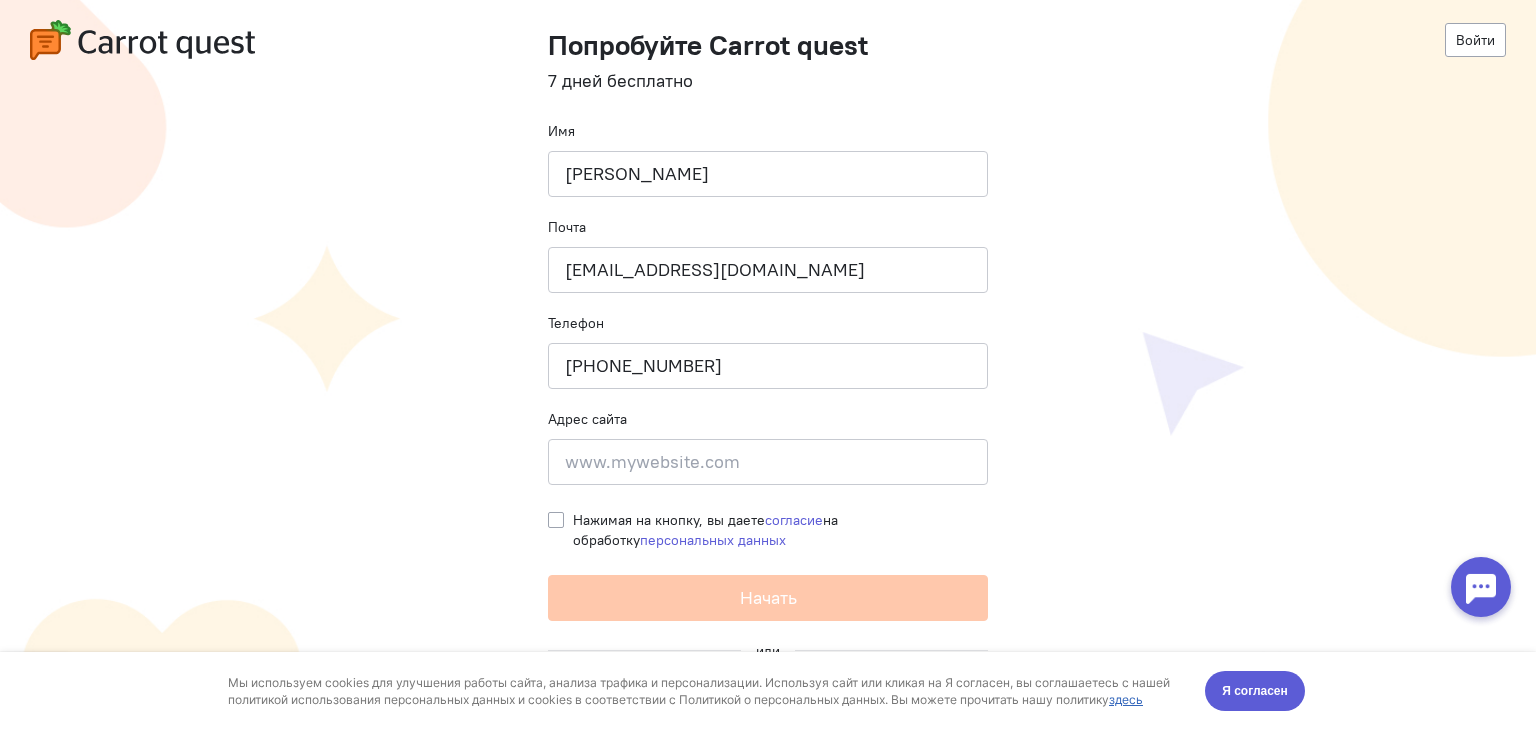 click on "Нажимая на кнопку, вы даете  согласие  на обработку  персональных данных" at bounding box center (780, 530) 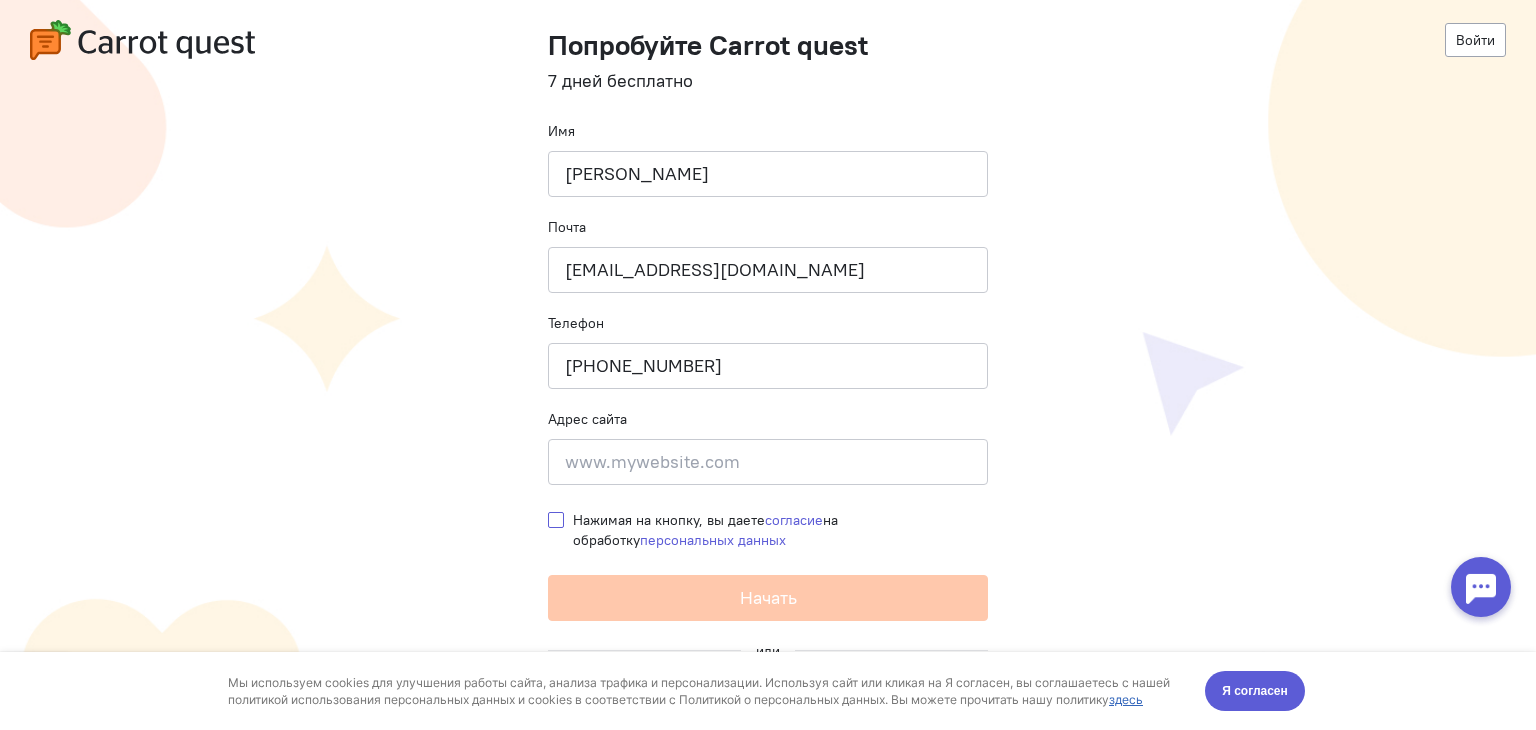 checkbox on "true" 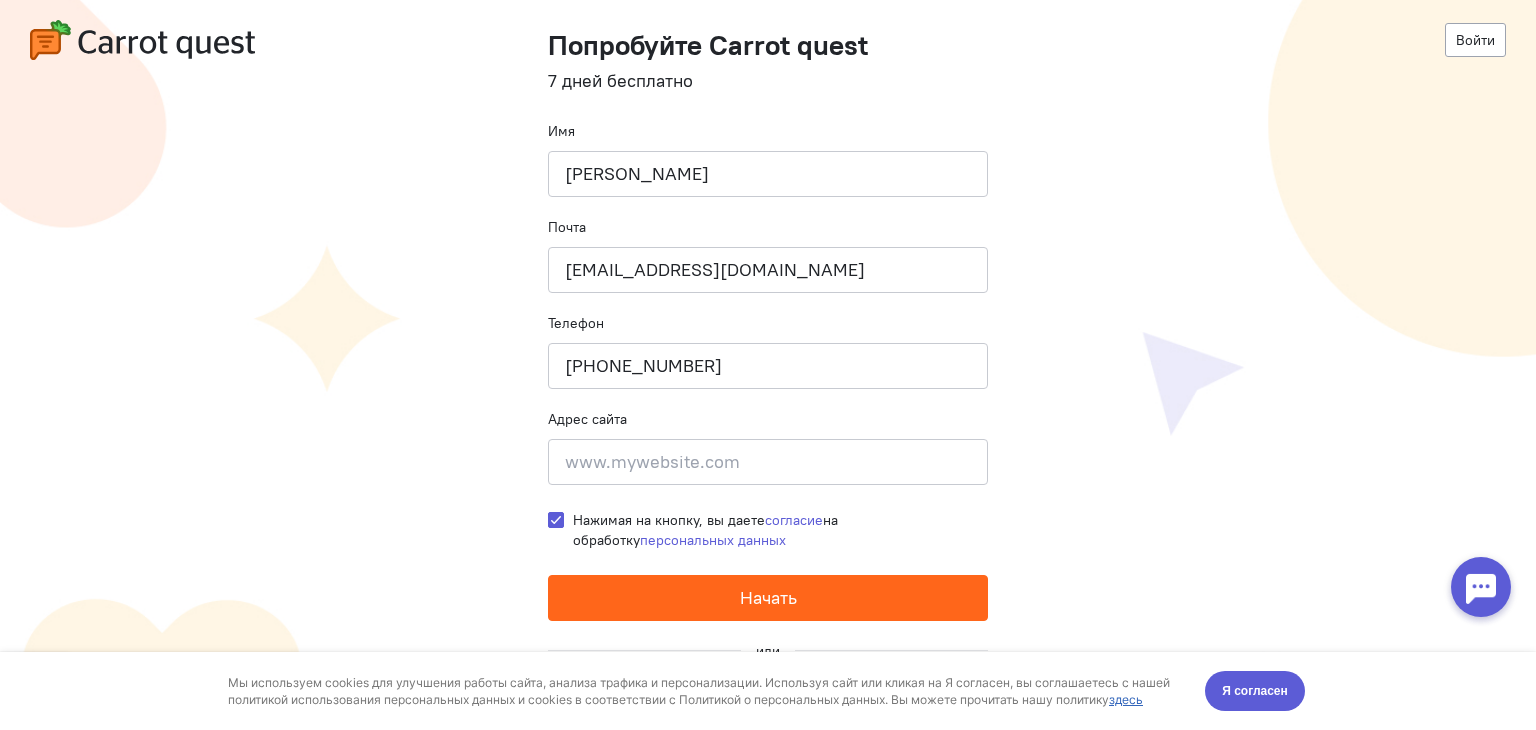 click on "Начать" at bounding box center (768, 598) 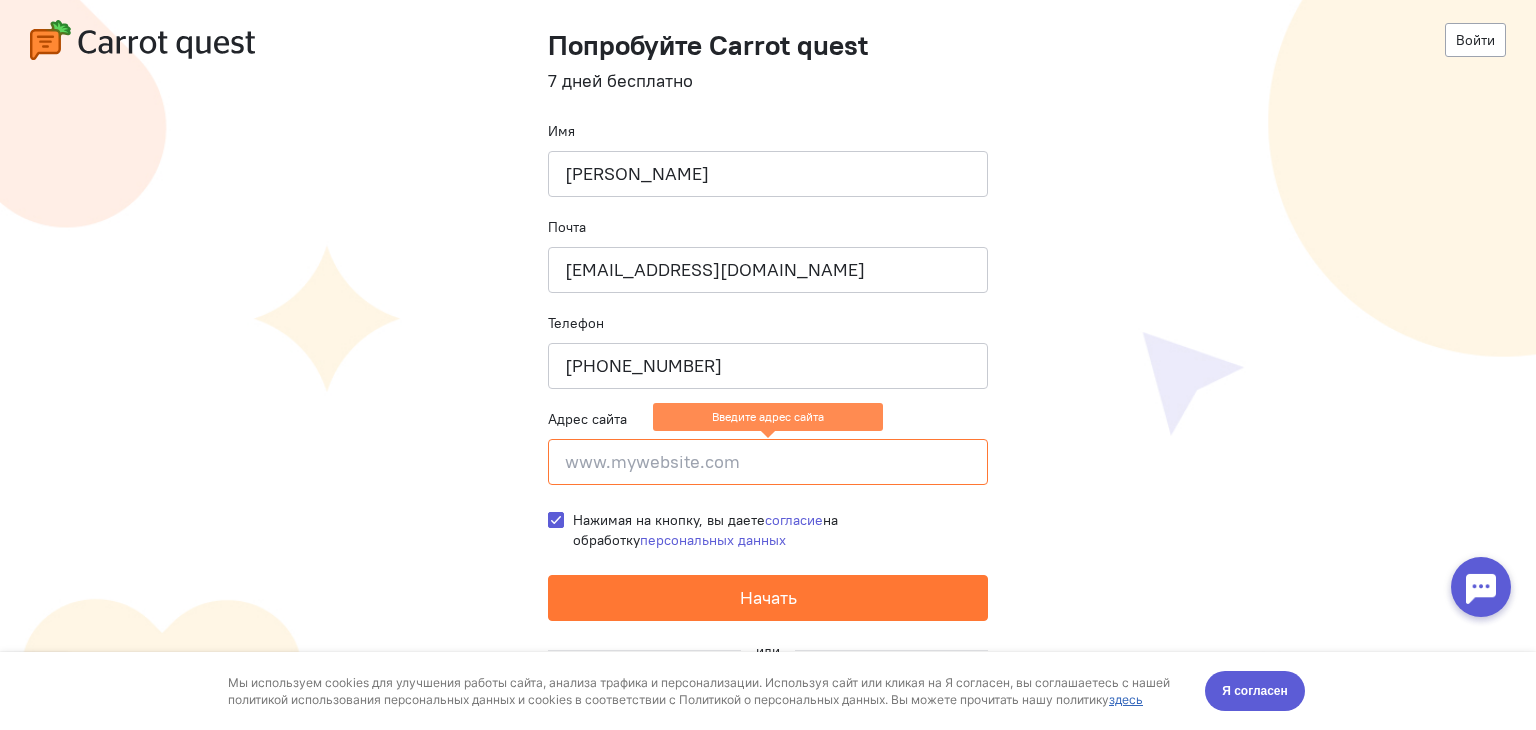 click 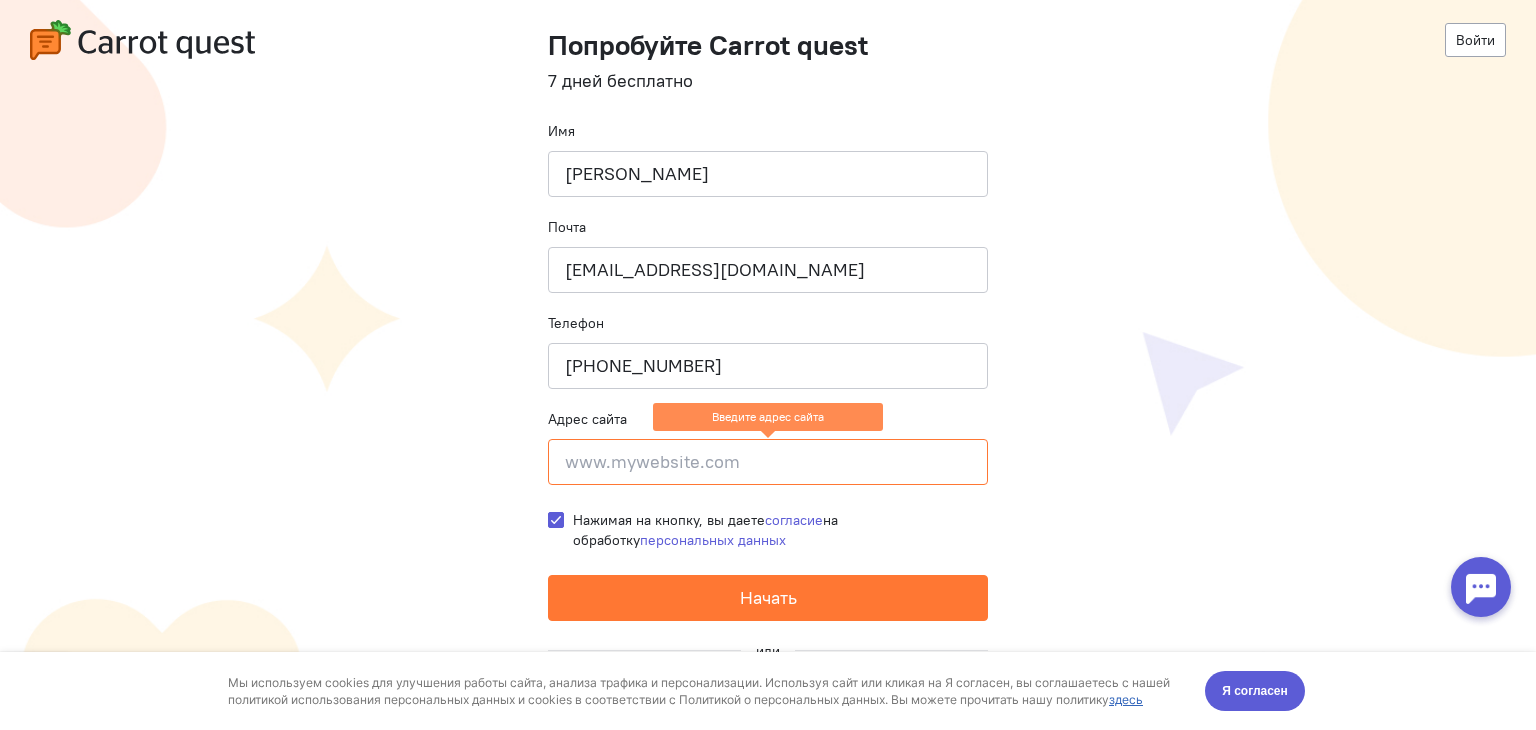 click 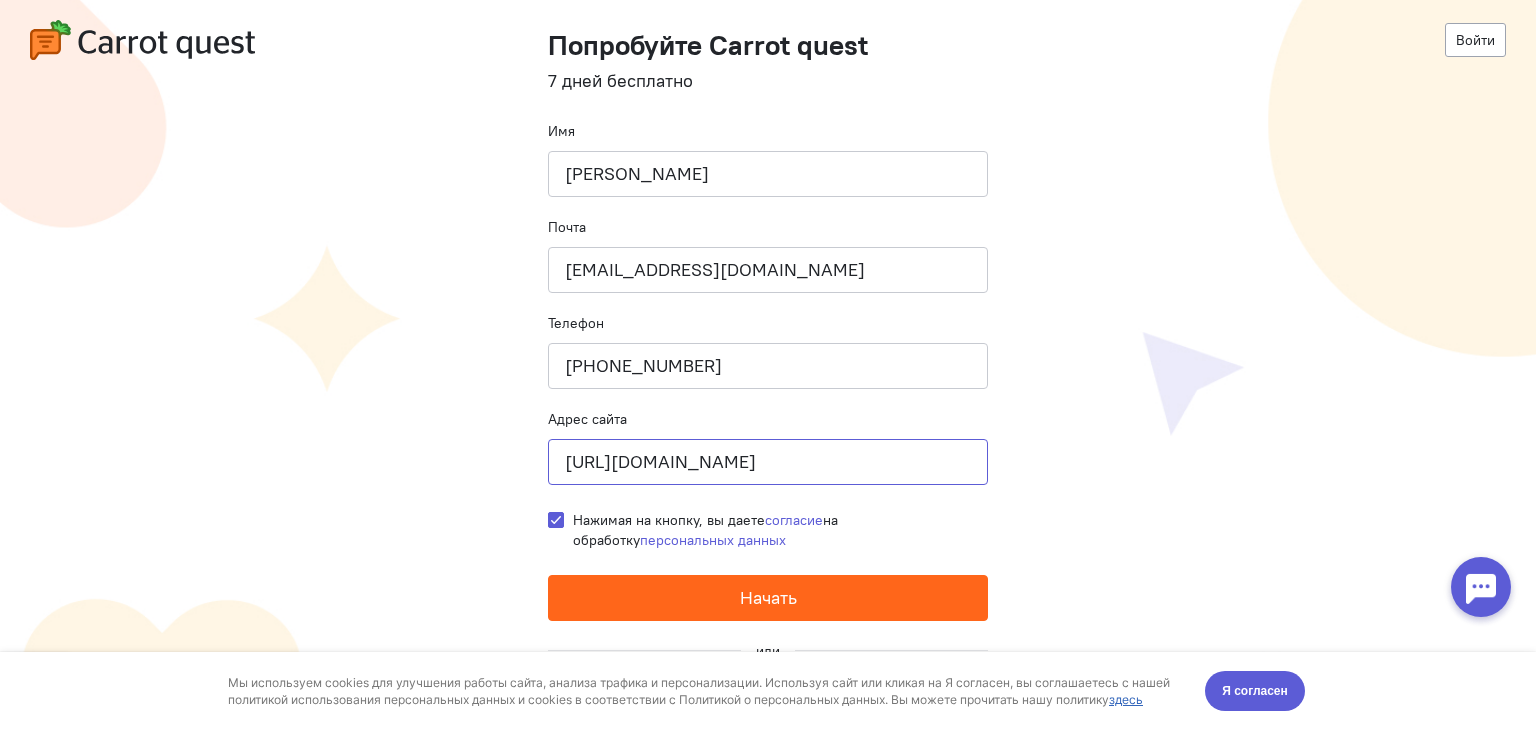 type on "[URL][DOMAIN_NAME]" 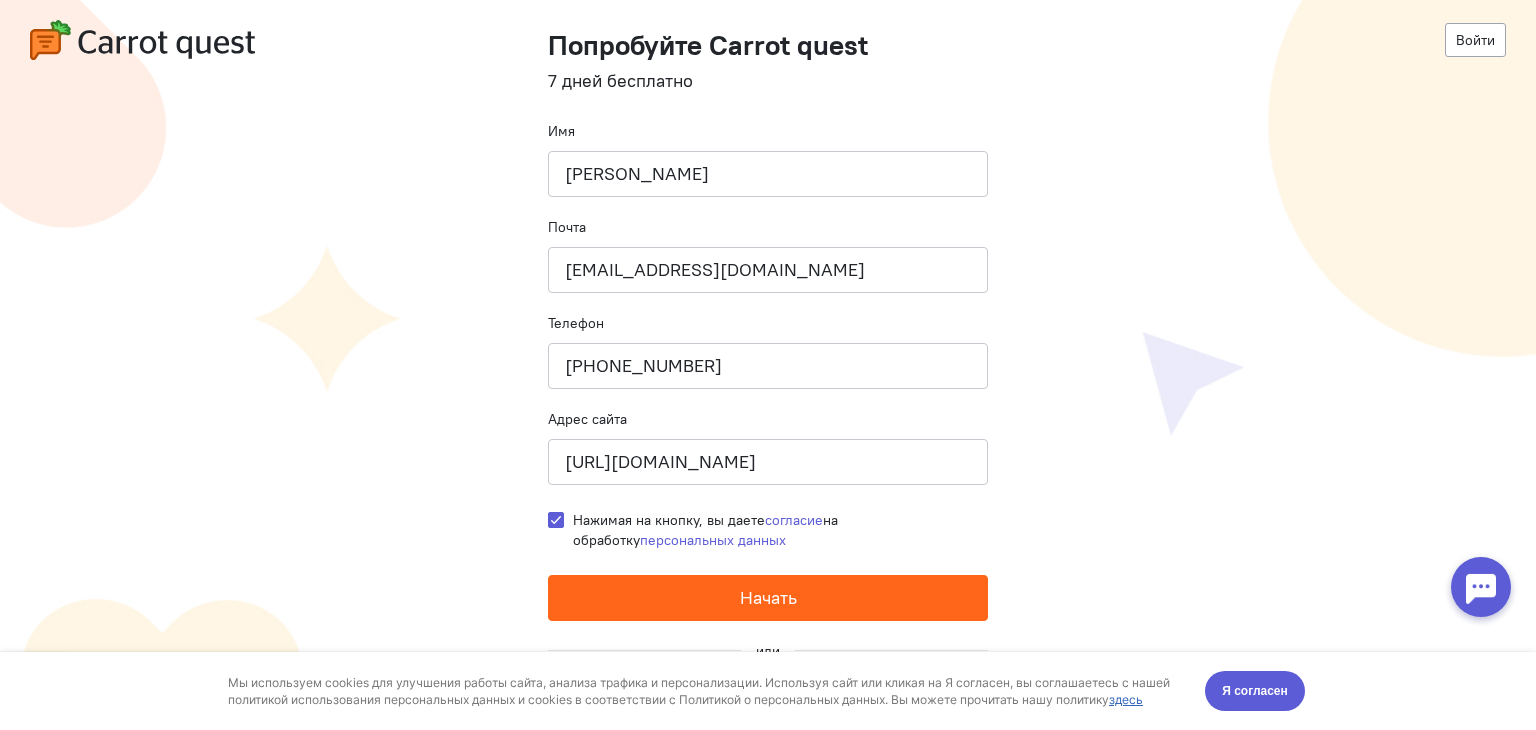 click on "Начать" at bounding box center (768, 598) 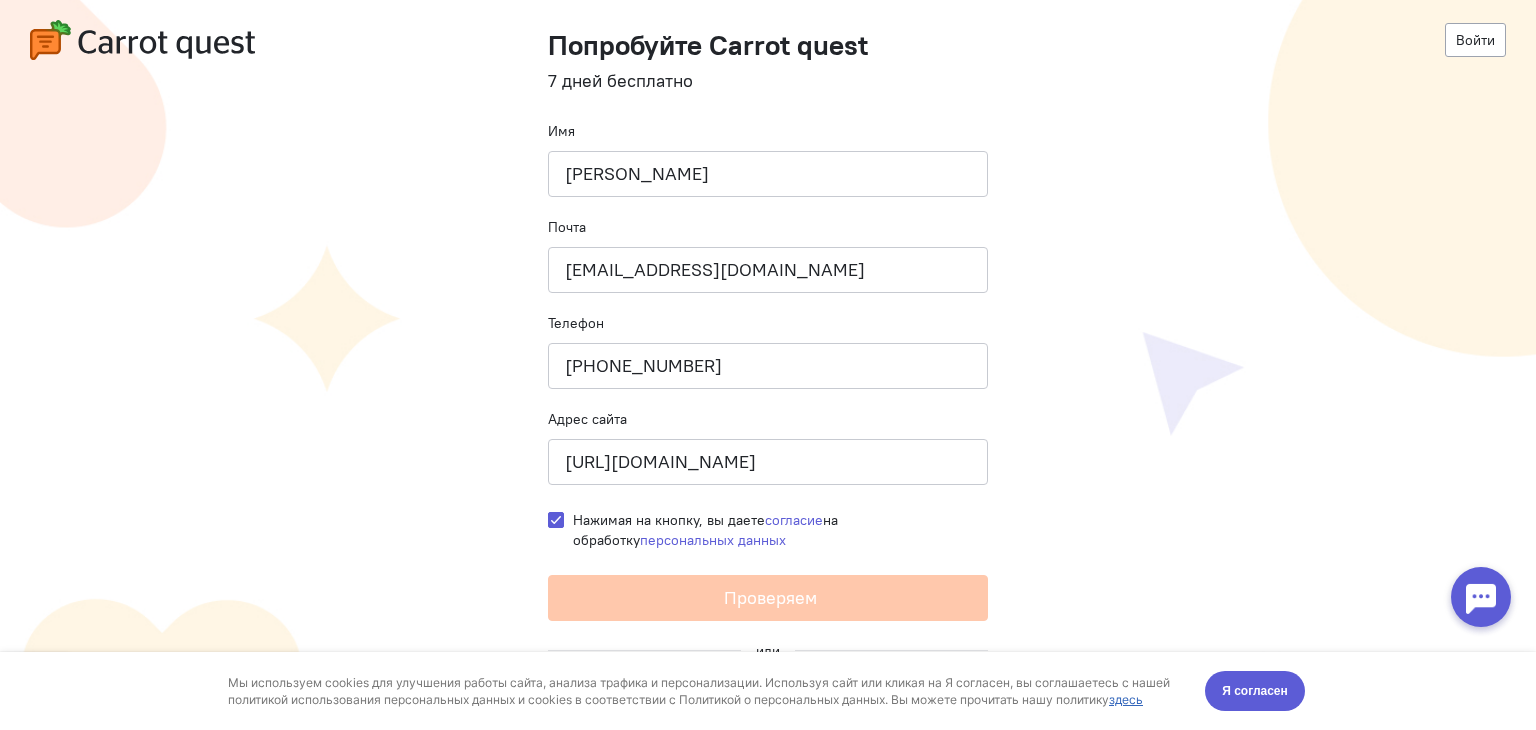 scroll, scrollTop: 0, scrollLeft: 0, axis: both 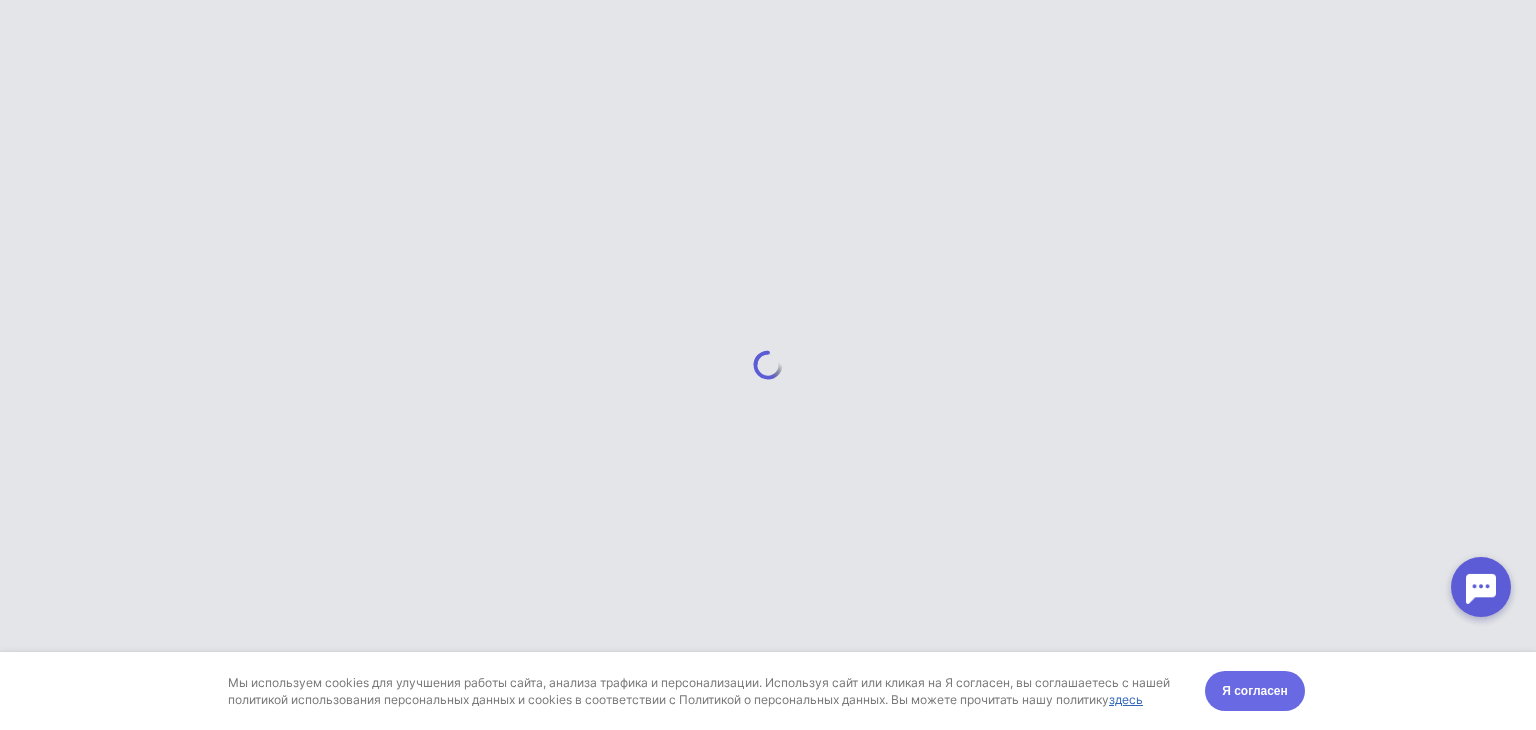 click on "Я согласен" at bounding box center [1255, 691] 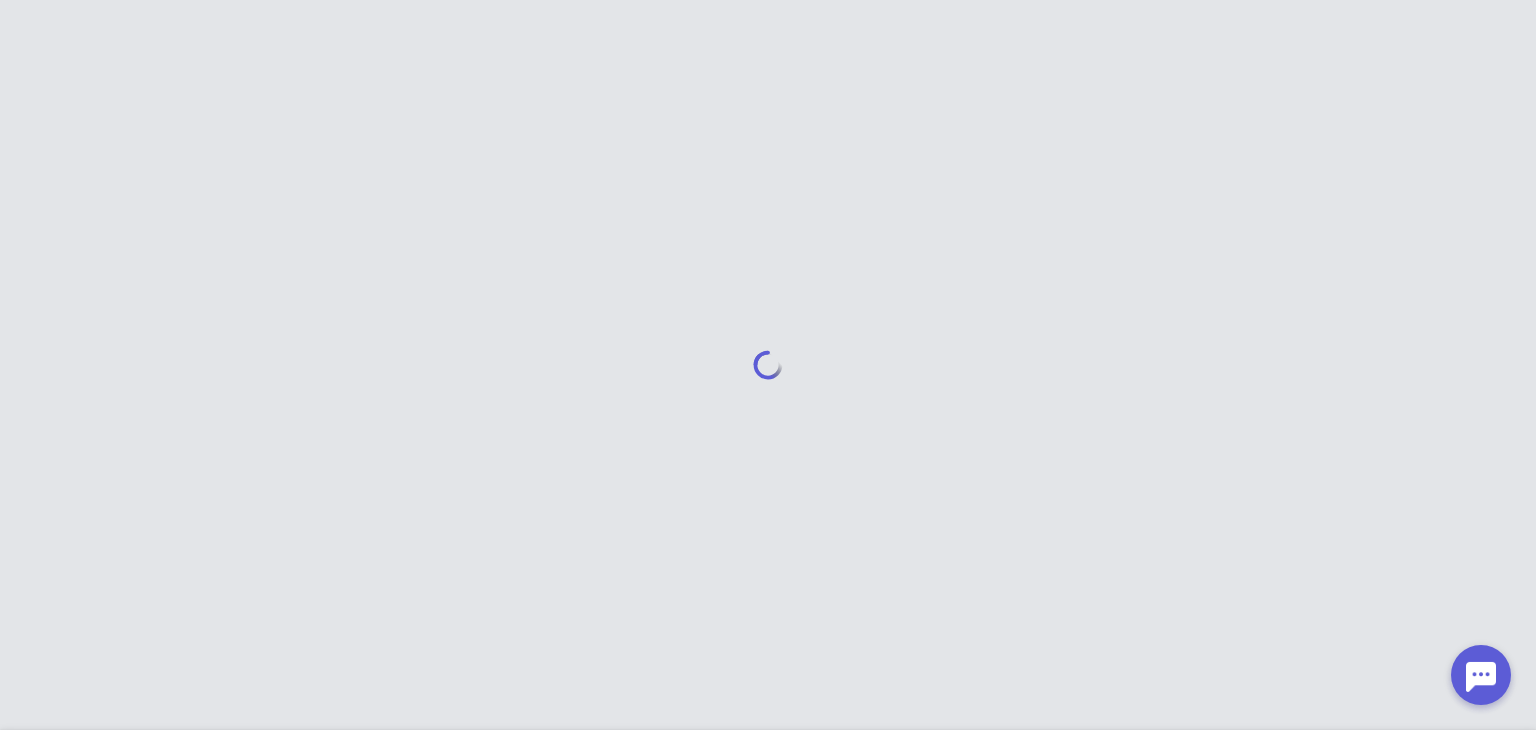 click at bounding box center [768, 365] 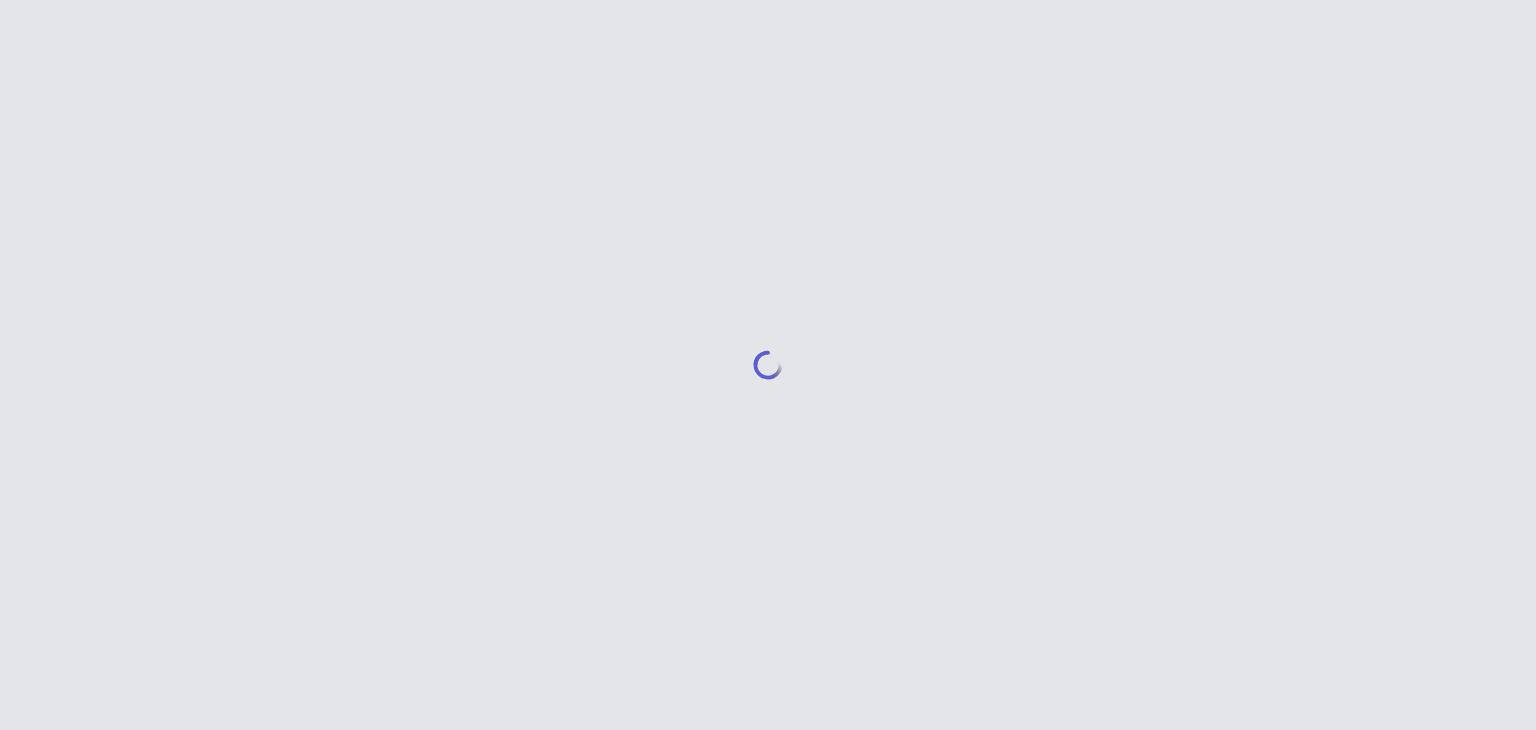 scroll, scrollTop: 0, scrollLeft: 0, axis: both 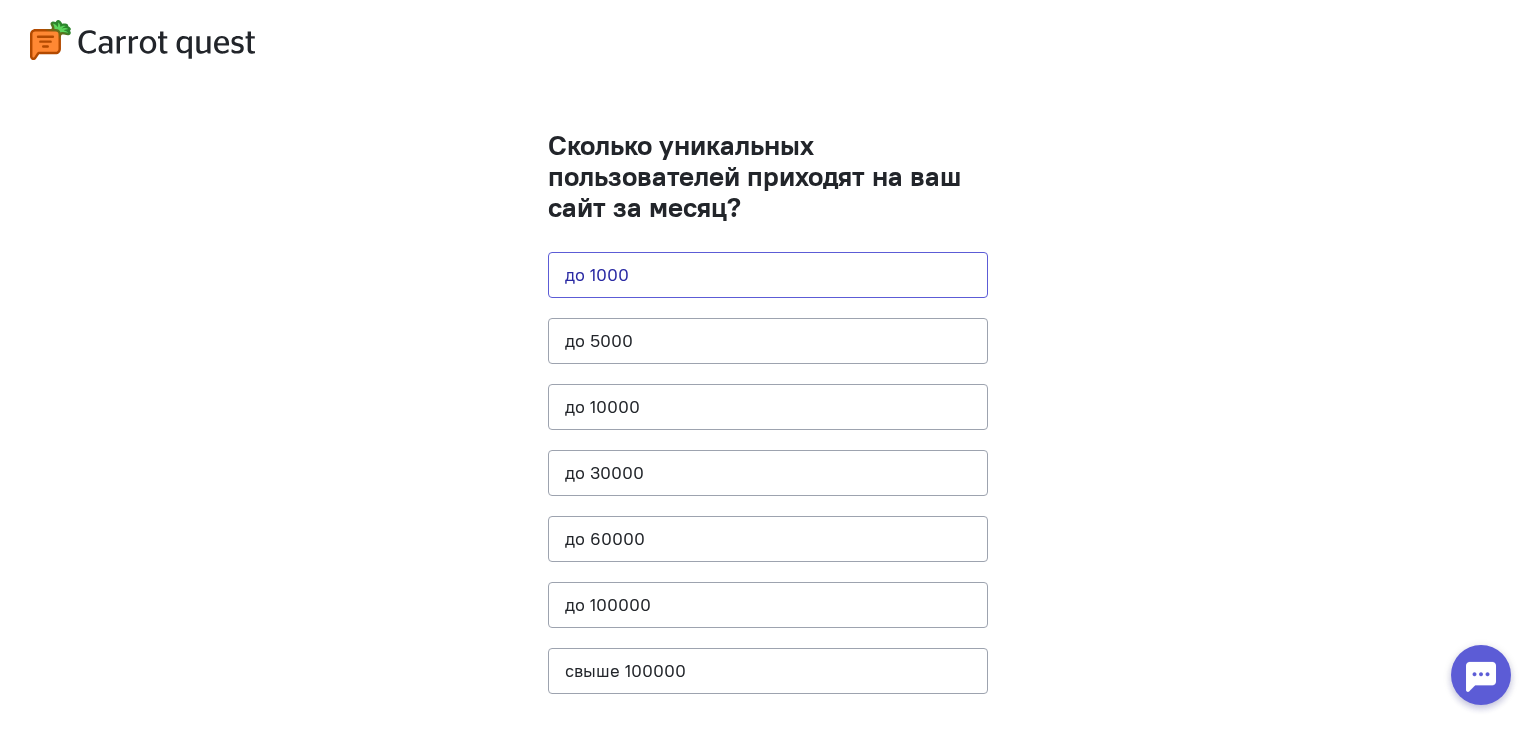 click on "до 1000" at bounding box center [768, 275] 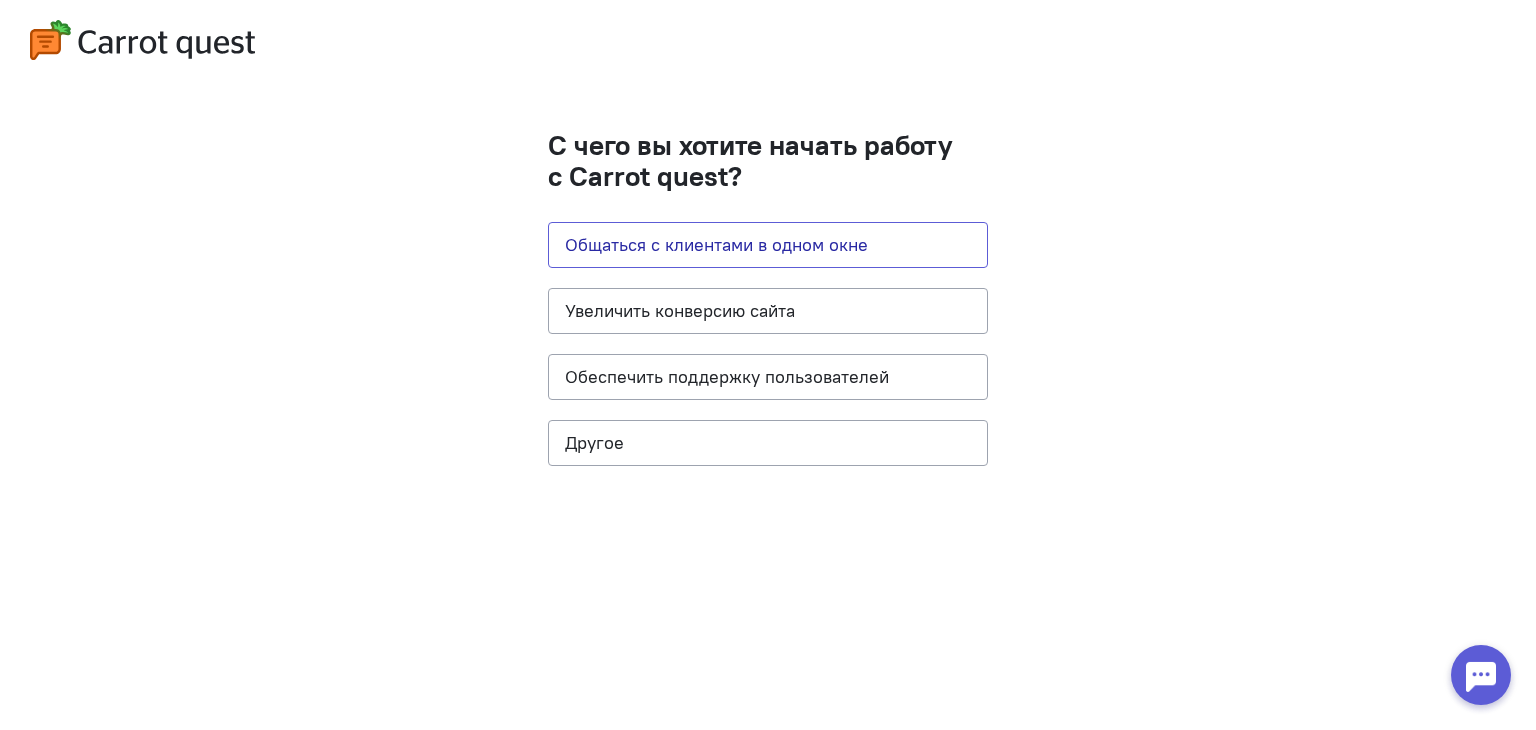 click on "Общаться с клиентами в одном окне" at bounding box center (768, 245) 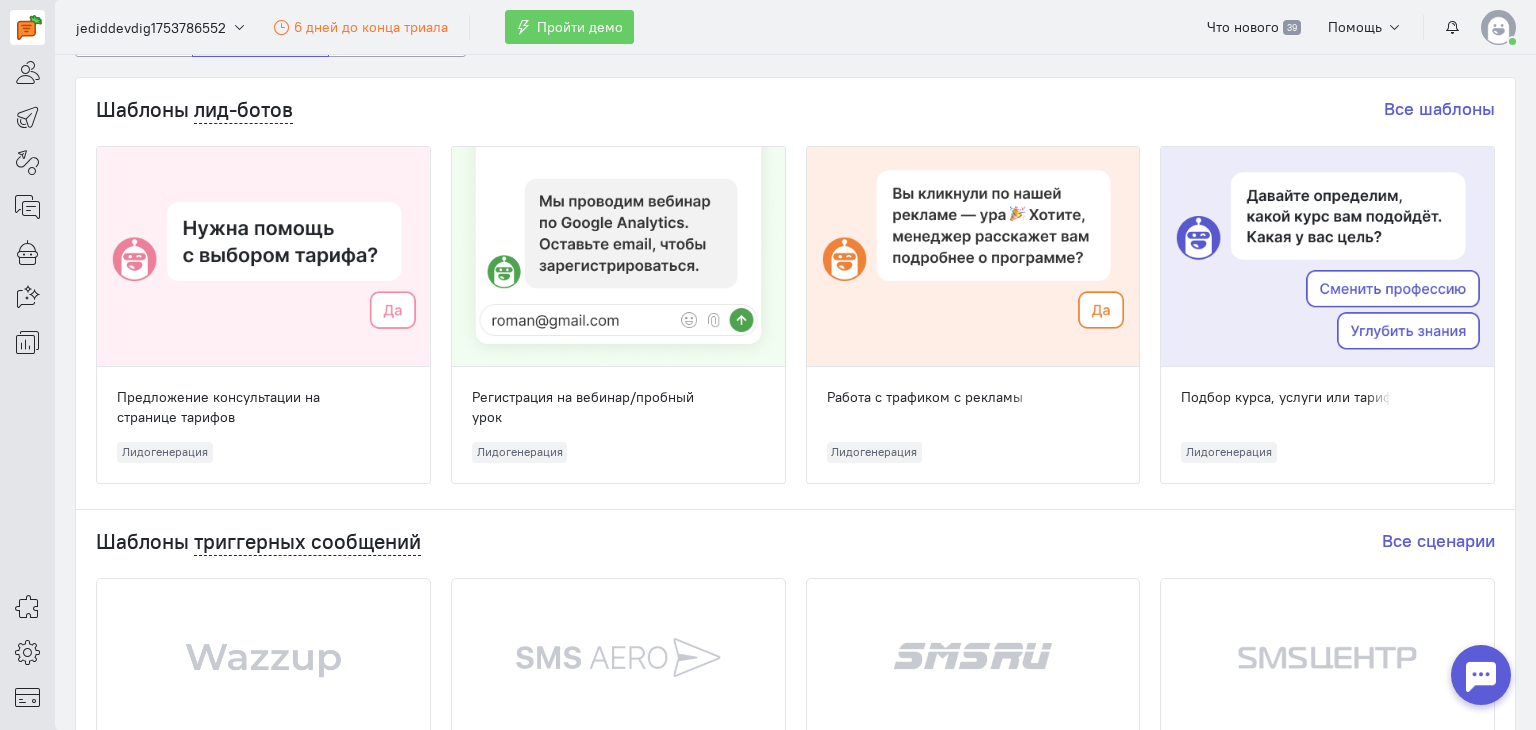 scroll, scrollTop: 0, scrollLeft: 0, axis: both 